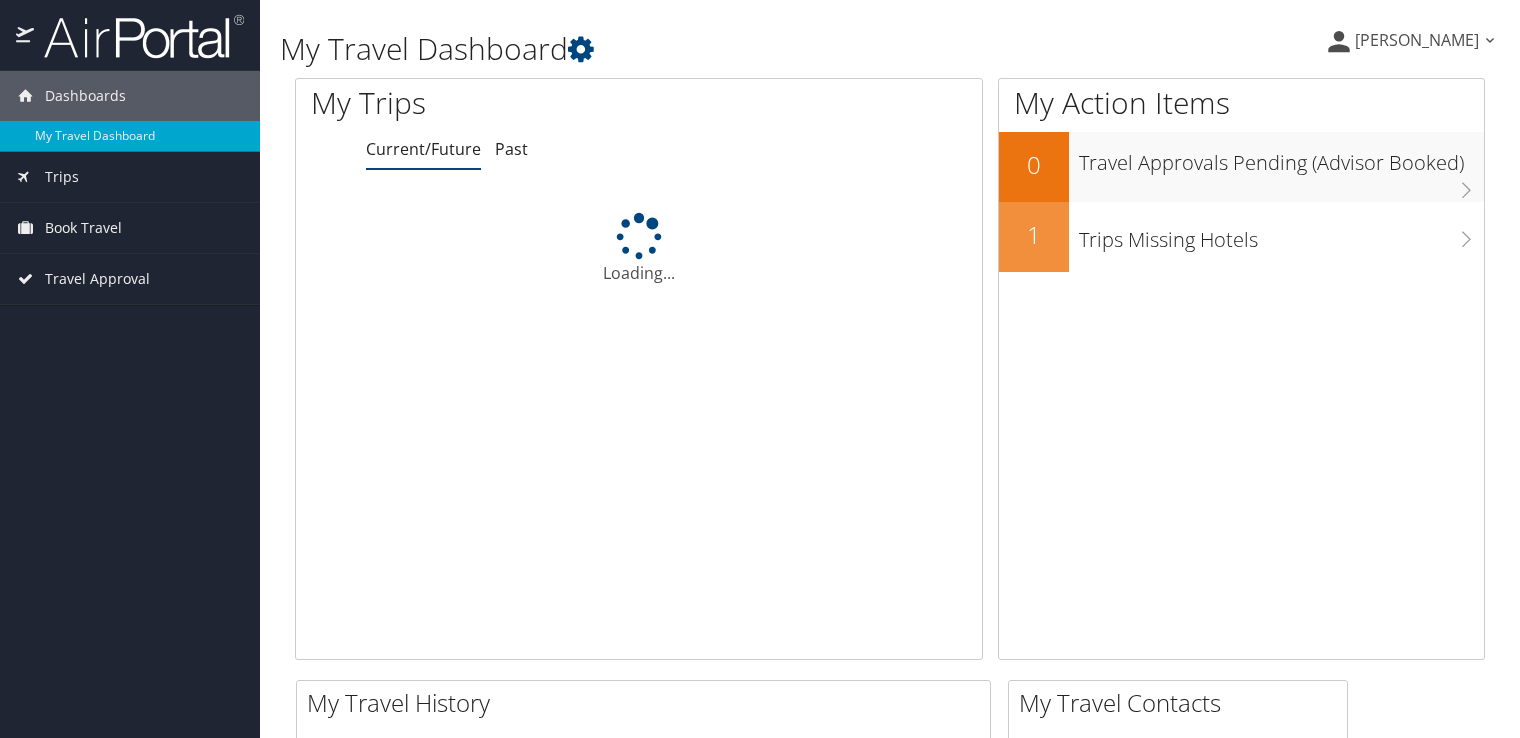 scroll, scrollTop: 0, scrollLeft: 0, axis: both 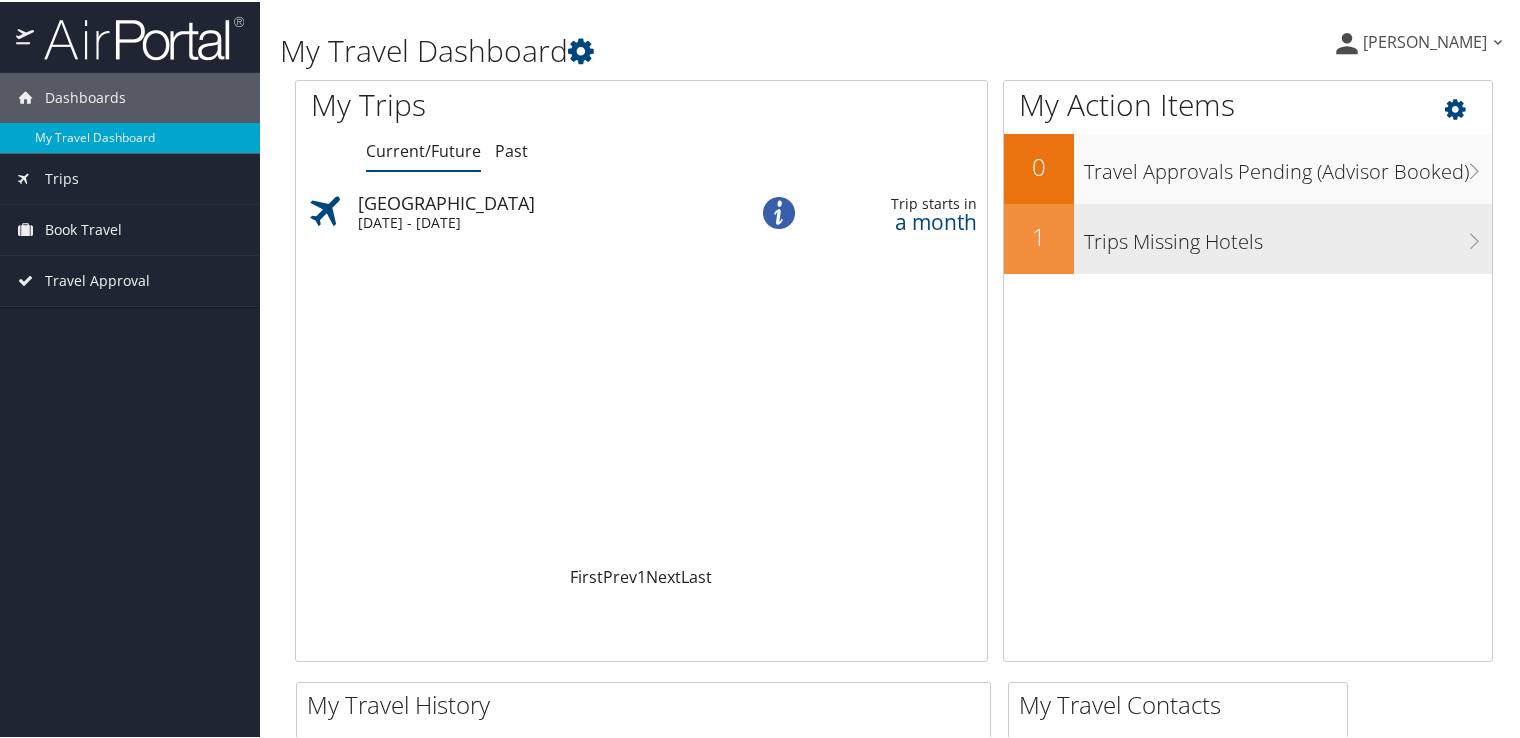 click on "Trips Missing Hotels" at bounding box center (1283, 237) 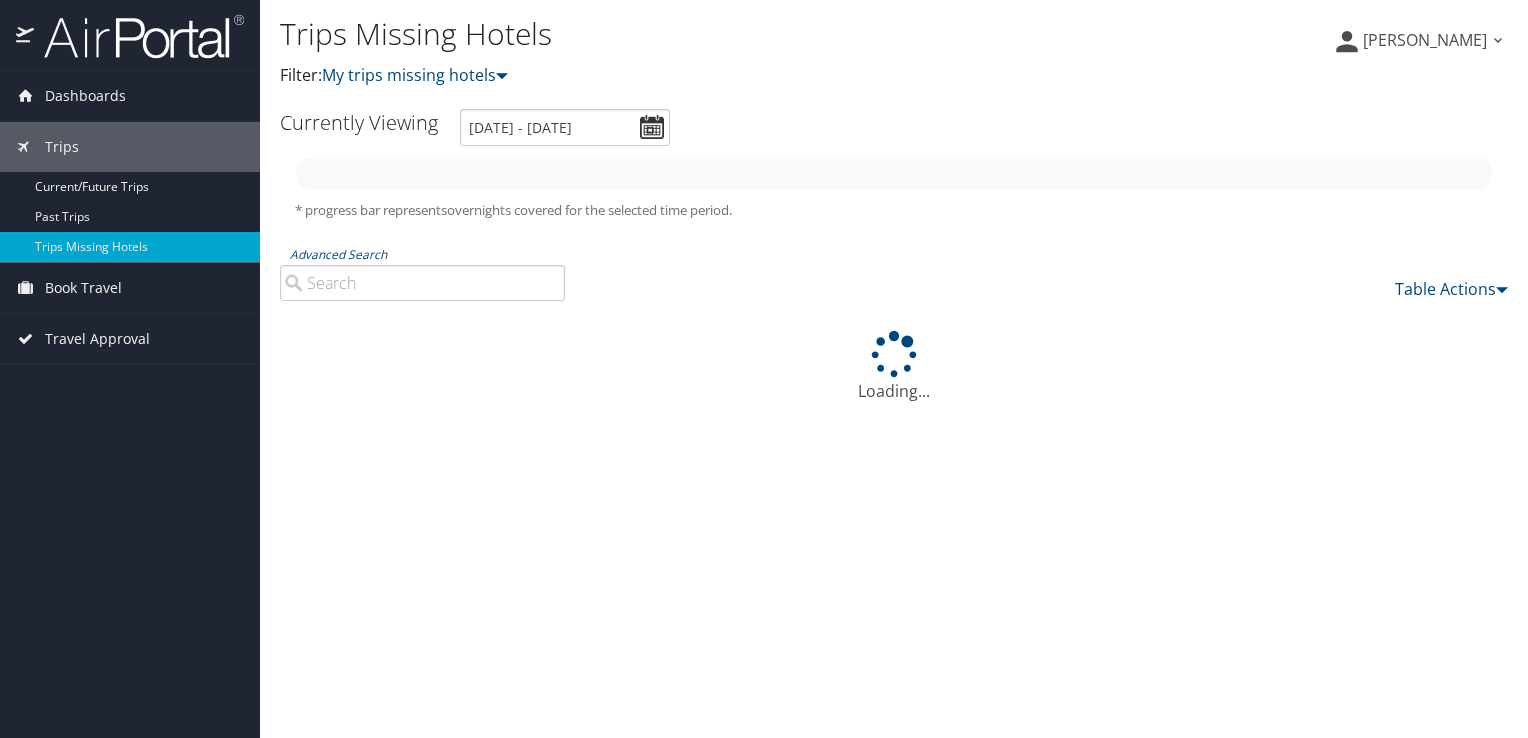 scroll, scrollTop: 0, scrollLeft: 0, axis: both 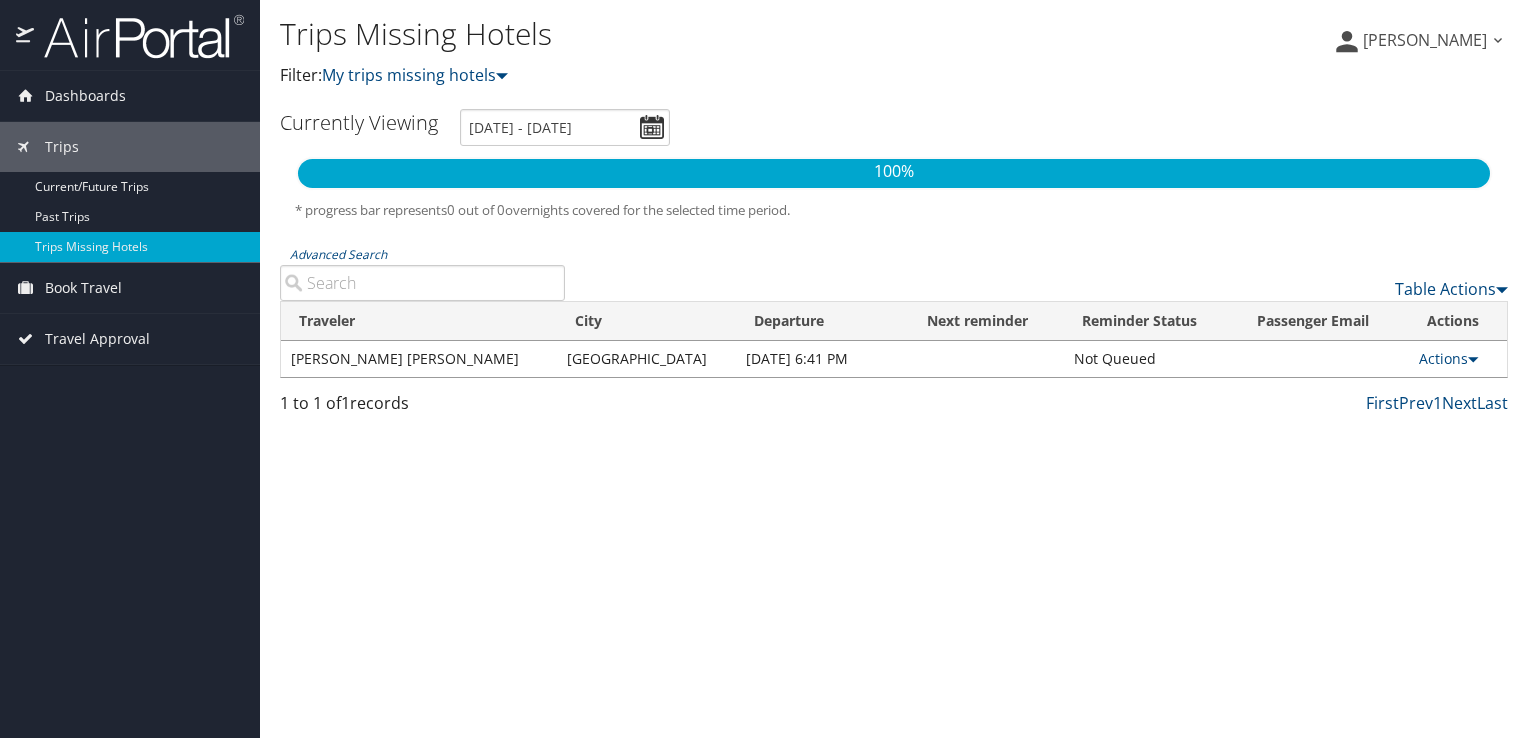 click on "Advanced Search" at bounding box center (422, 283) 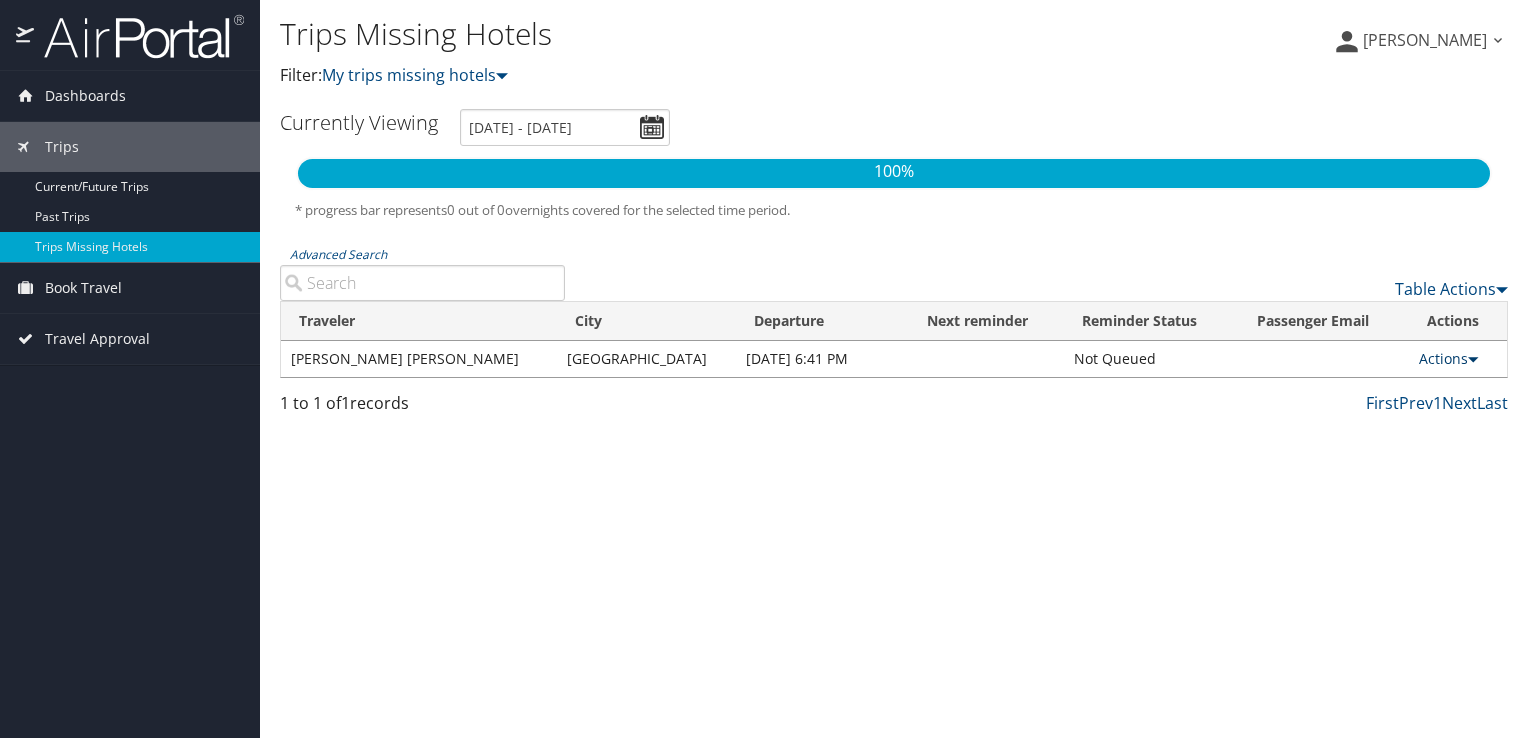 click on "Actions" at bounding box center (1448, 358) 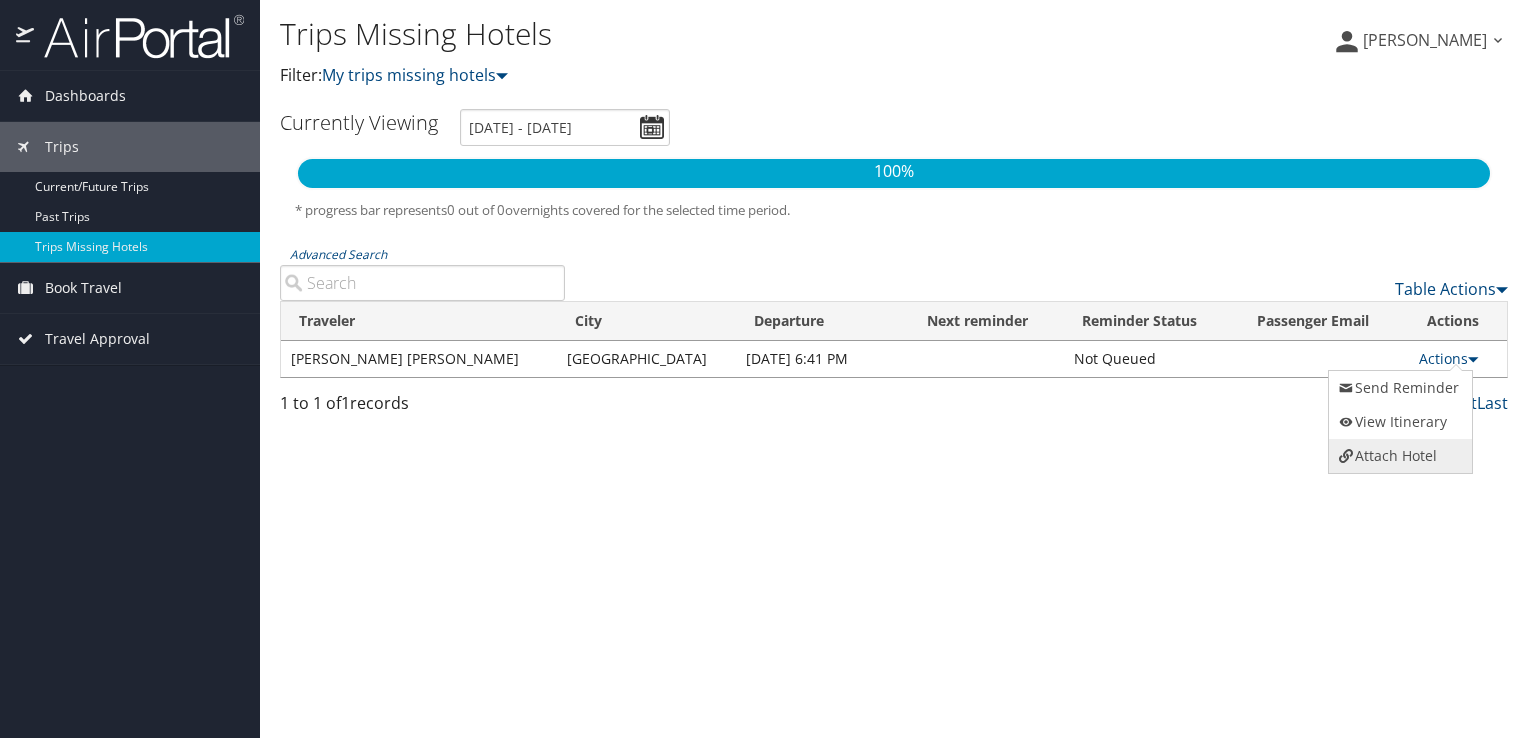 click on "Attach Hotel" at bounding box center [1398, 456] 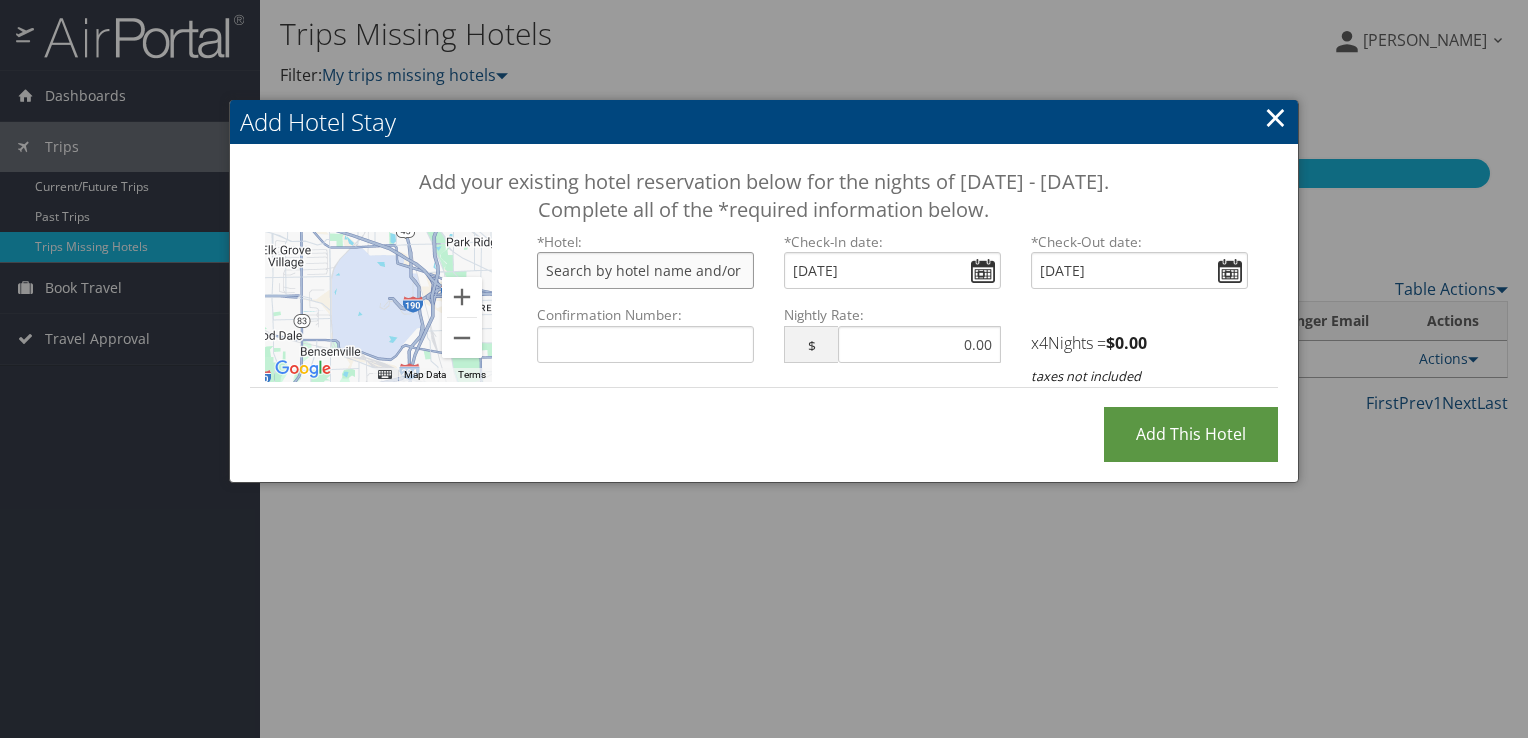 click at bounding box center (645, 270) 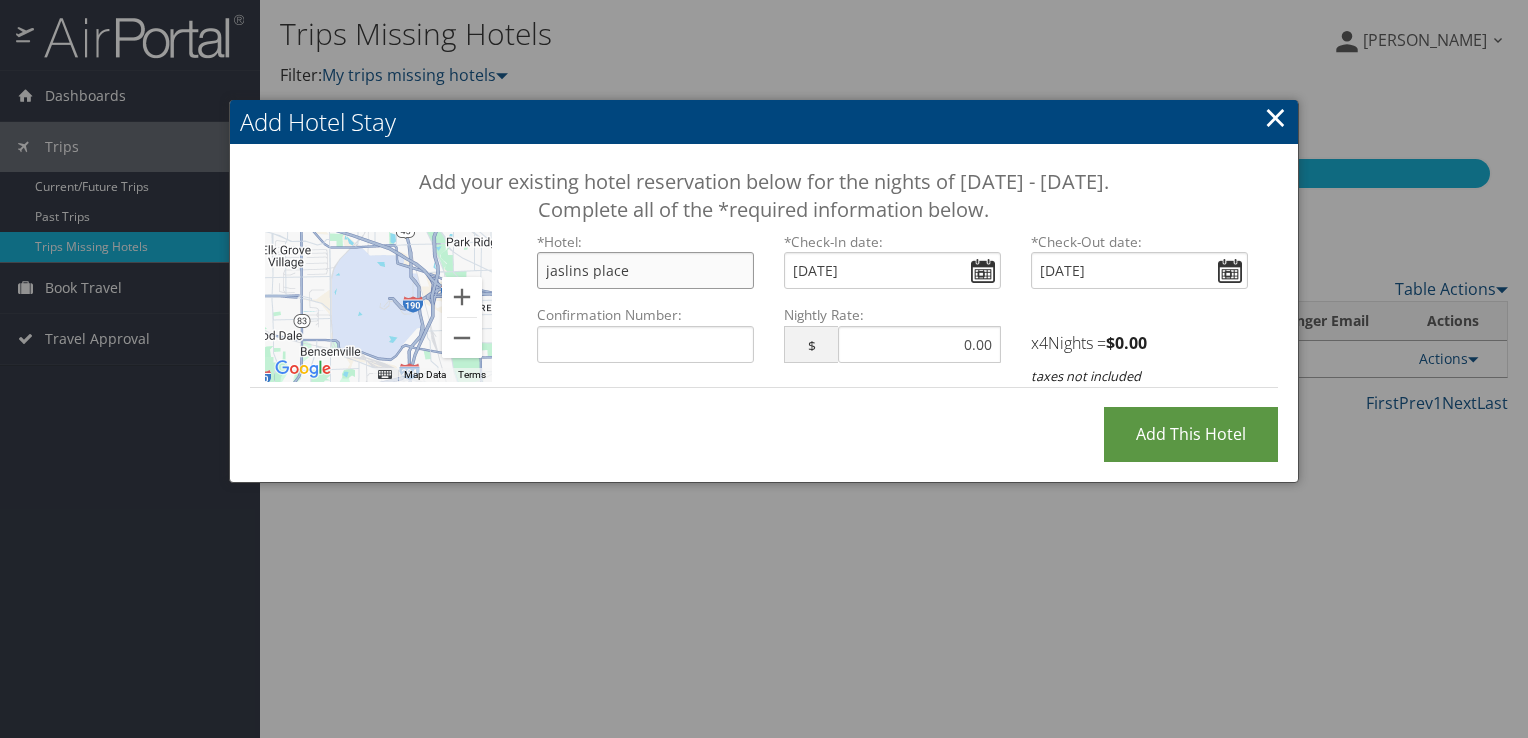 click on "jaslins place" at bounding box center (645, 270) 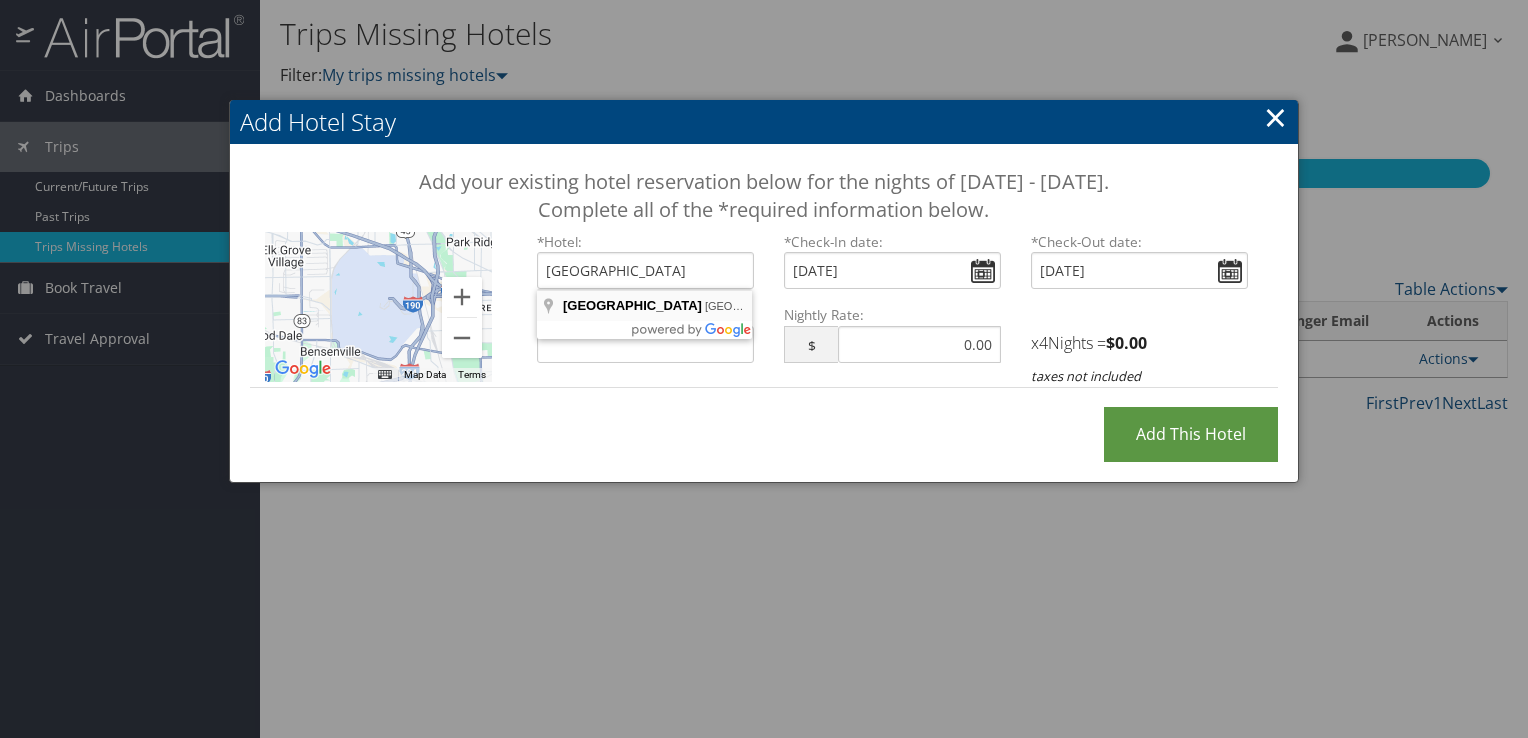 type on "Jaslin Hotel, West Cermak Road, Chicago, IL, USA" 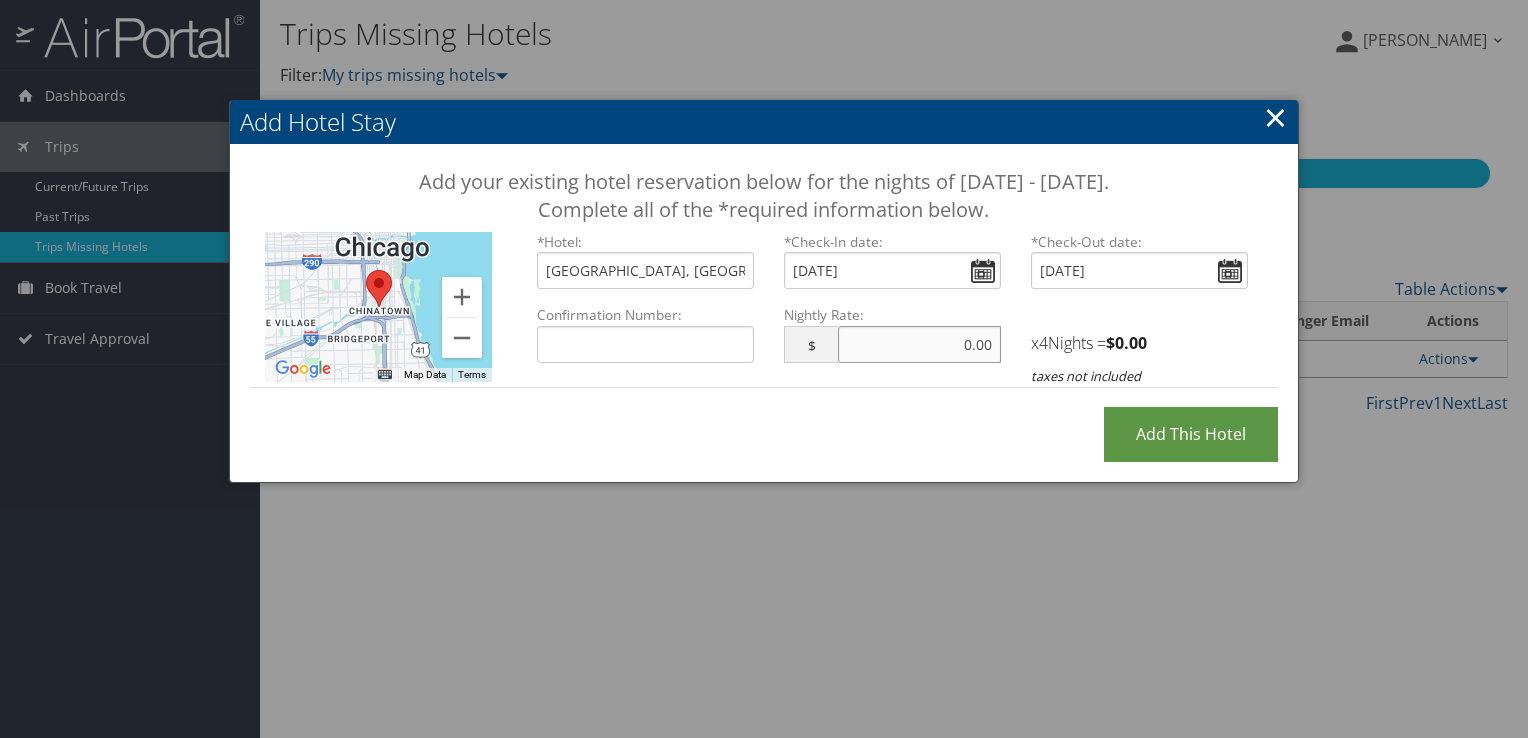 click at bounding box center [919, 344] 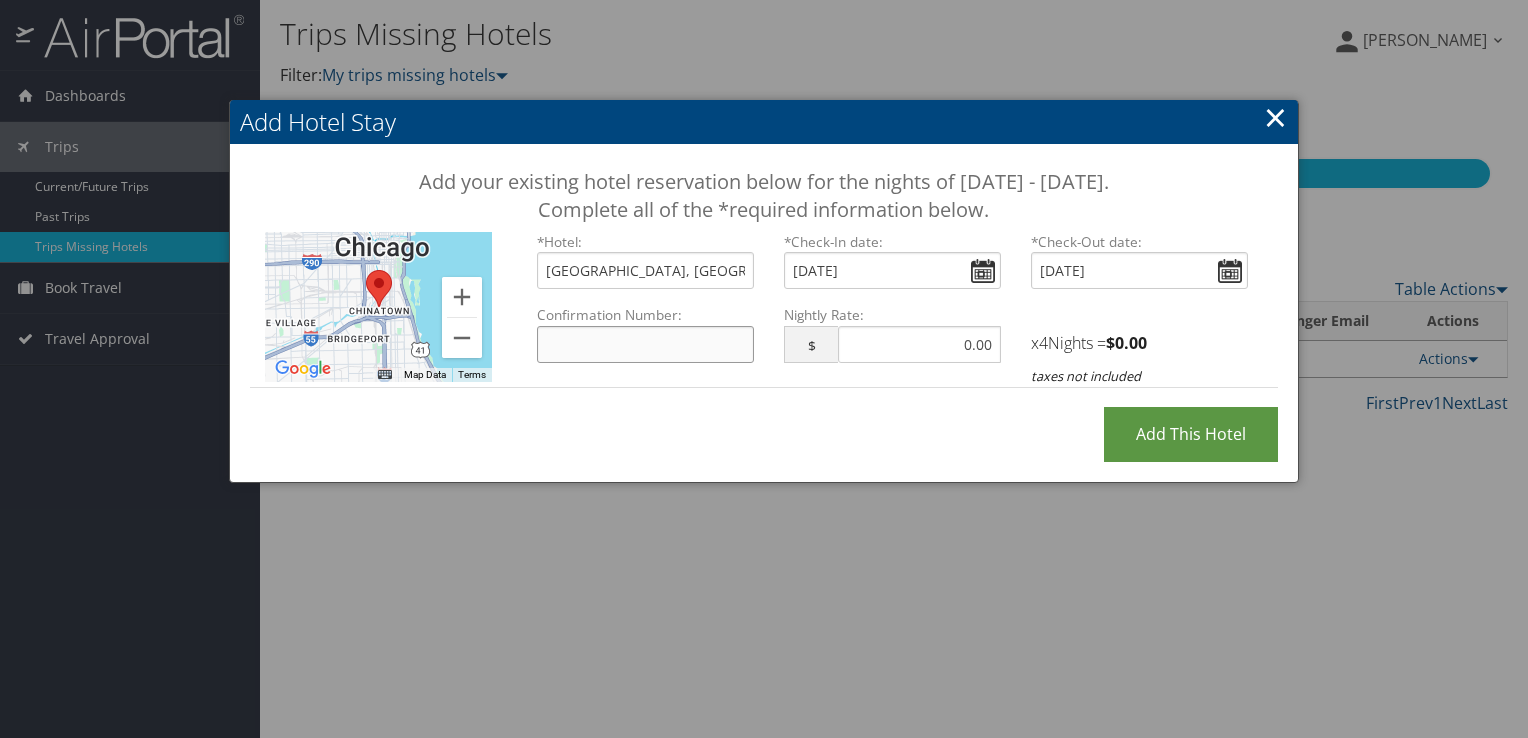 click on "Confirmation Number:" at bounding box center [645, 344] 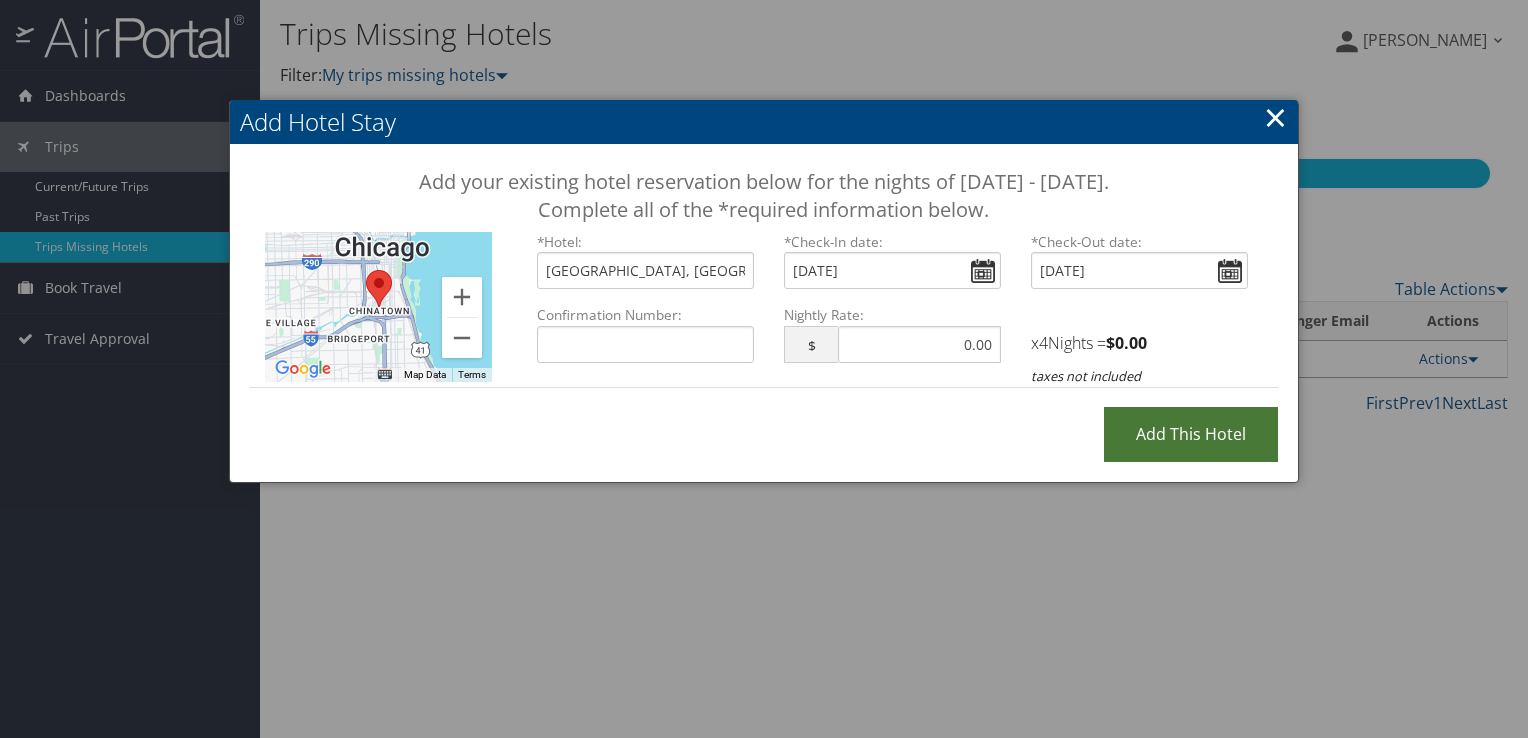 click on "Add this Hotel" at bounding box center (1191, 434) 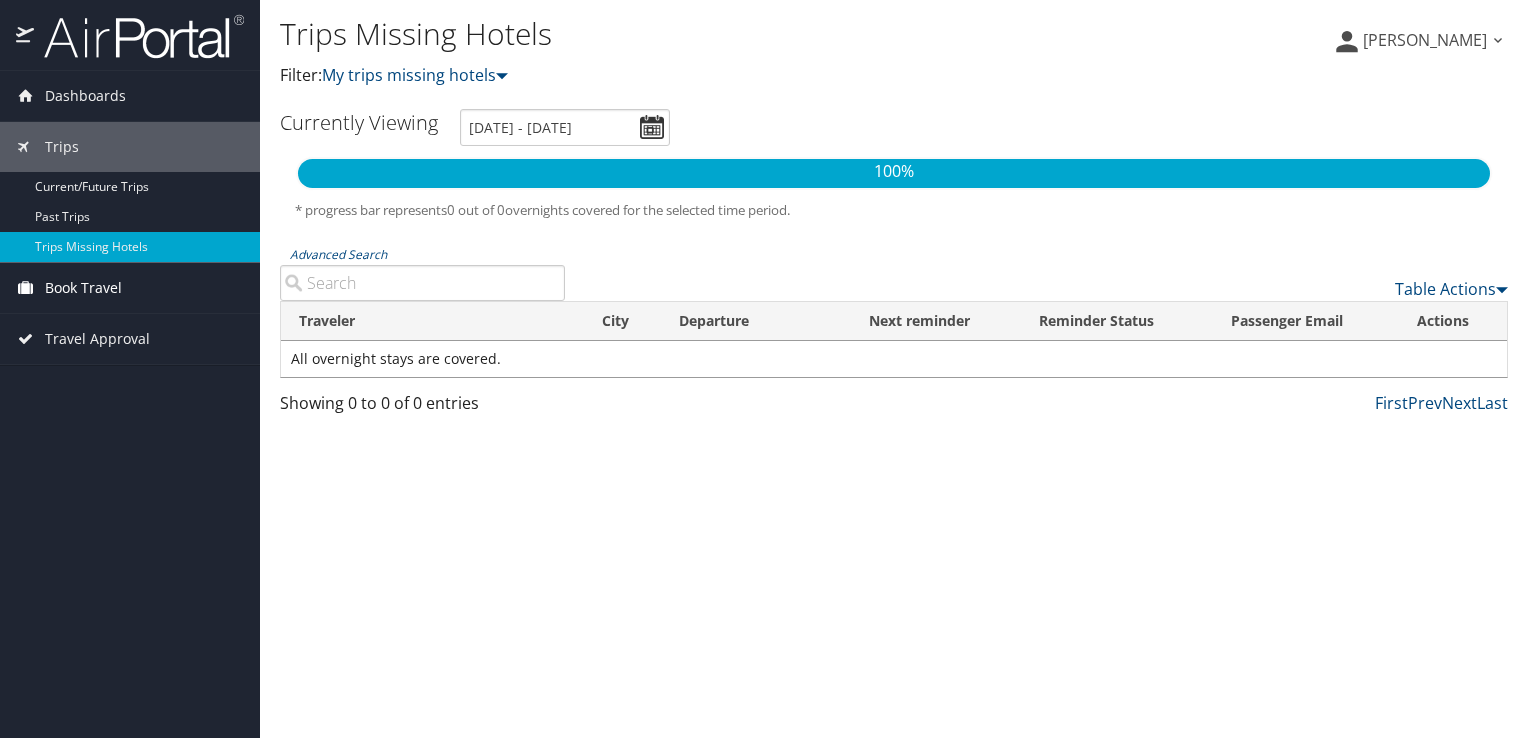 click on "Book Travel" at bounding box center (83, 288) 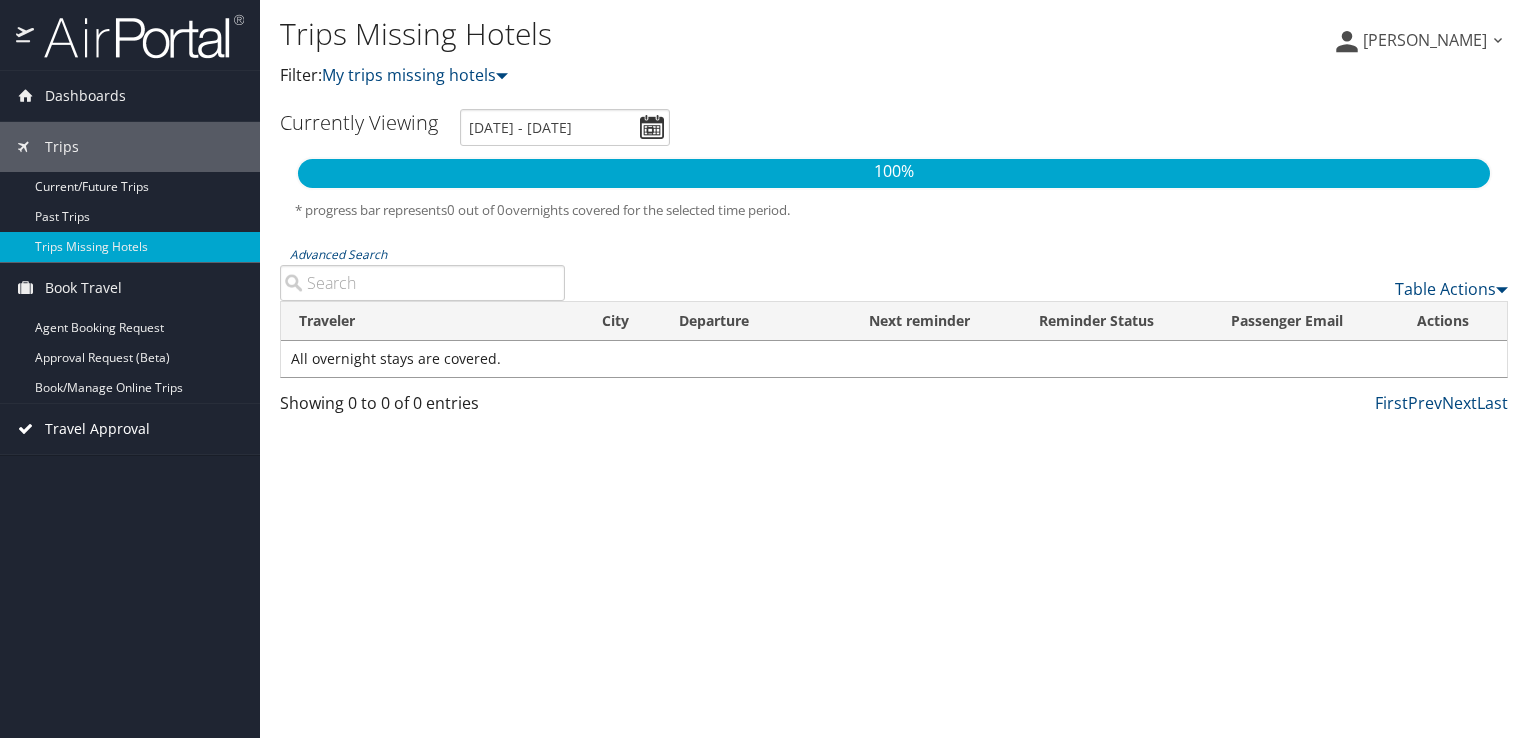 click on "Travel Approval" at bounding box center (97, 429) 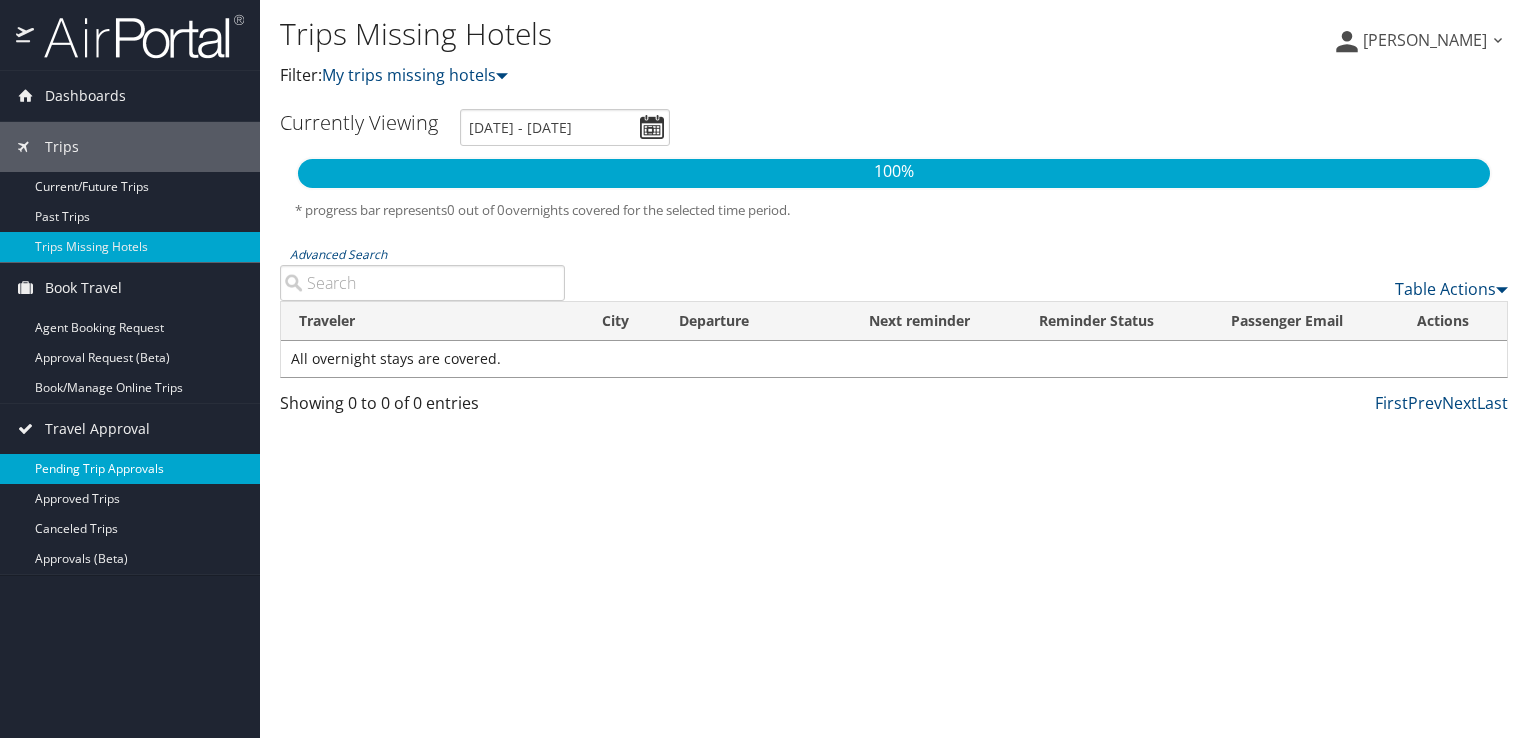 click on "Pending Trip Approvals" at bounding box center [130, 469] 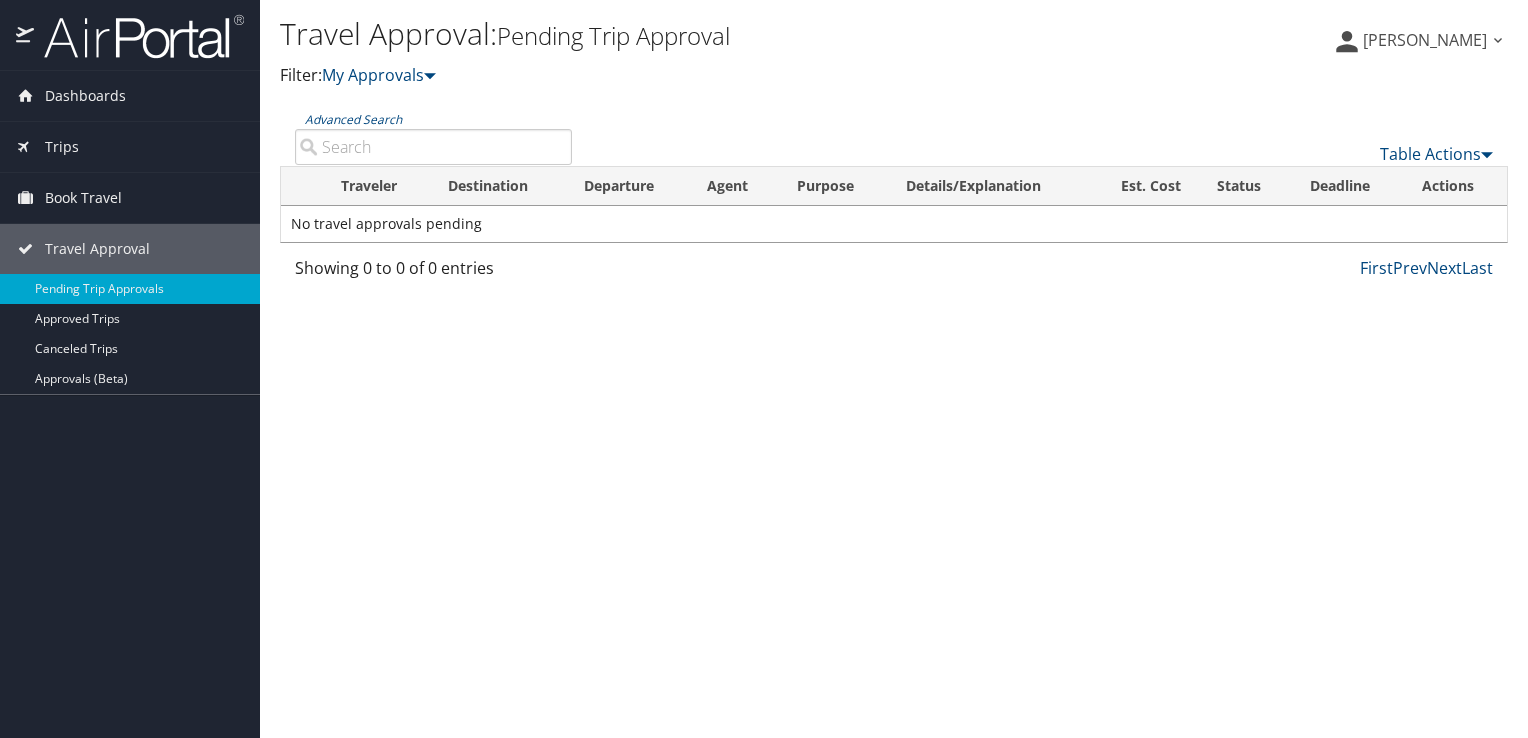 scroll, scrollTop: 0, scrollLeft: 0, axis: both 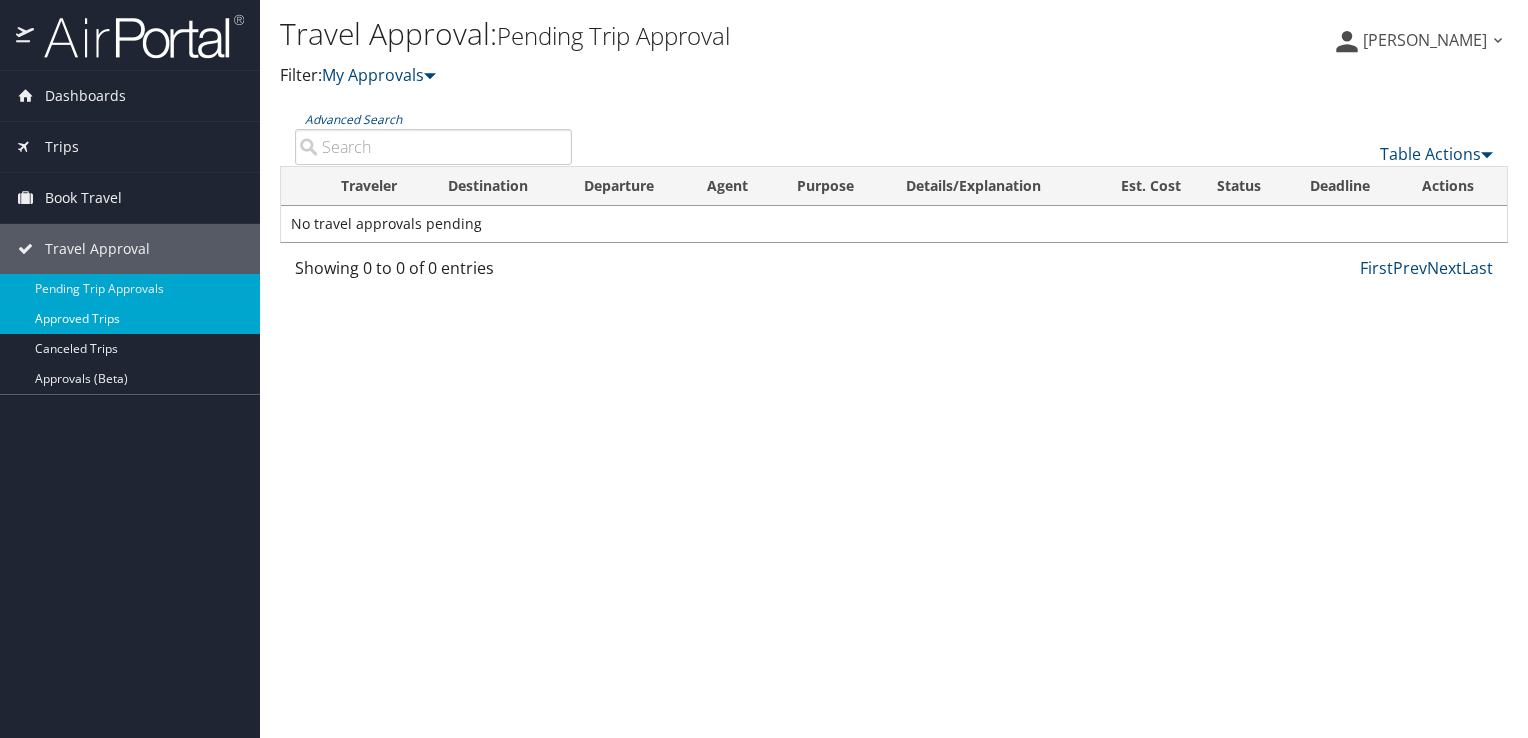 click on "Approved Trips" at bounding box center (130, 319) 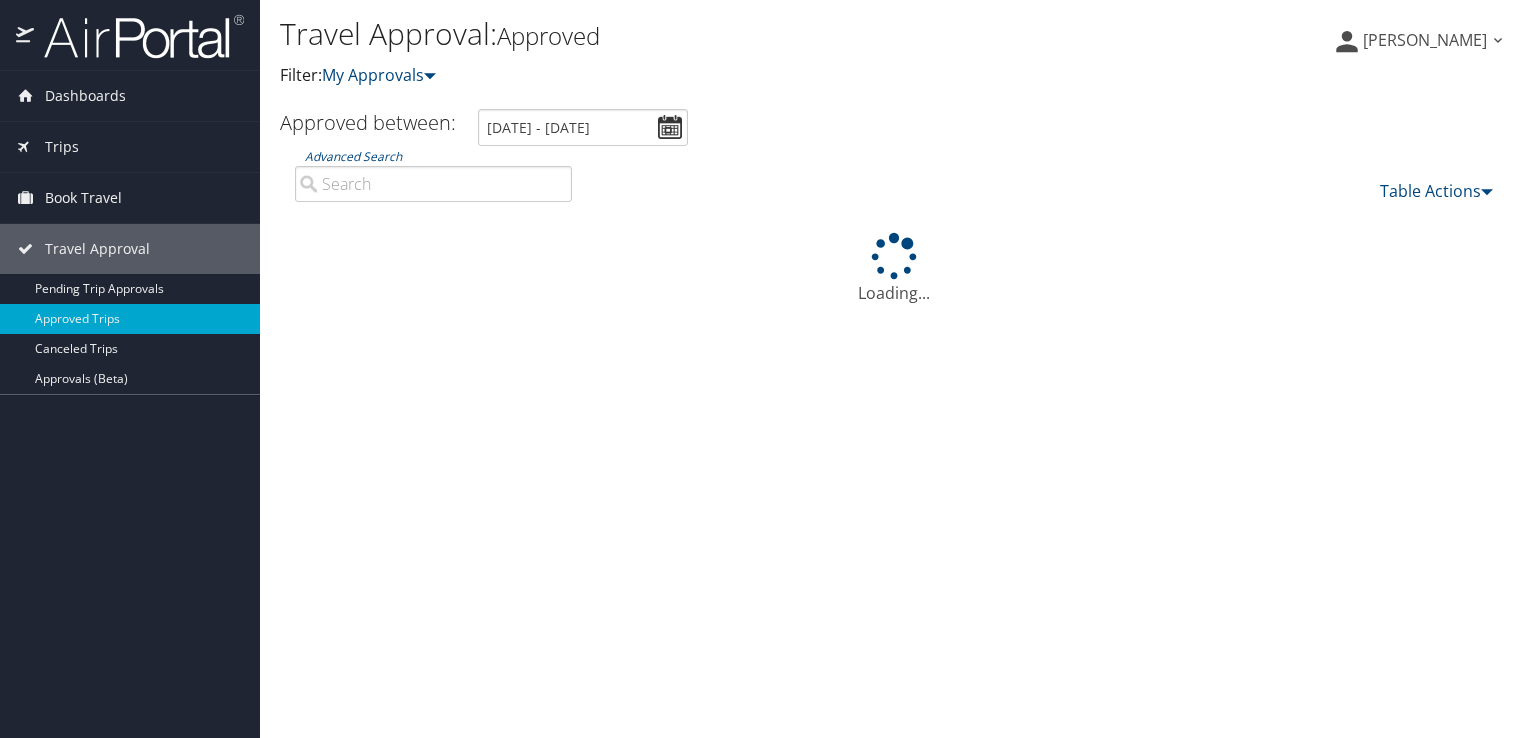 scroll, scrollTop: 0, scrollLeft: 0, axis: both 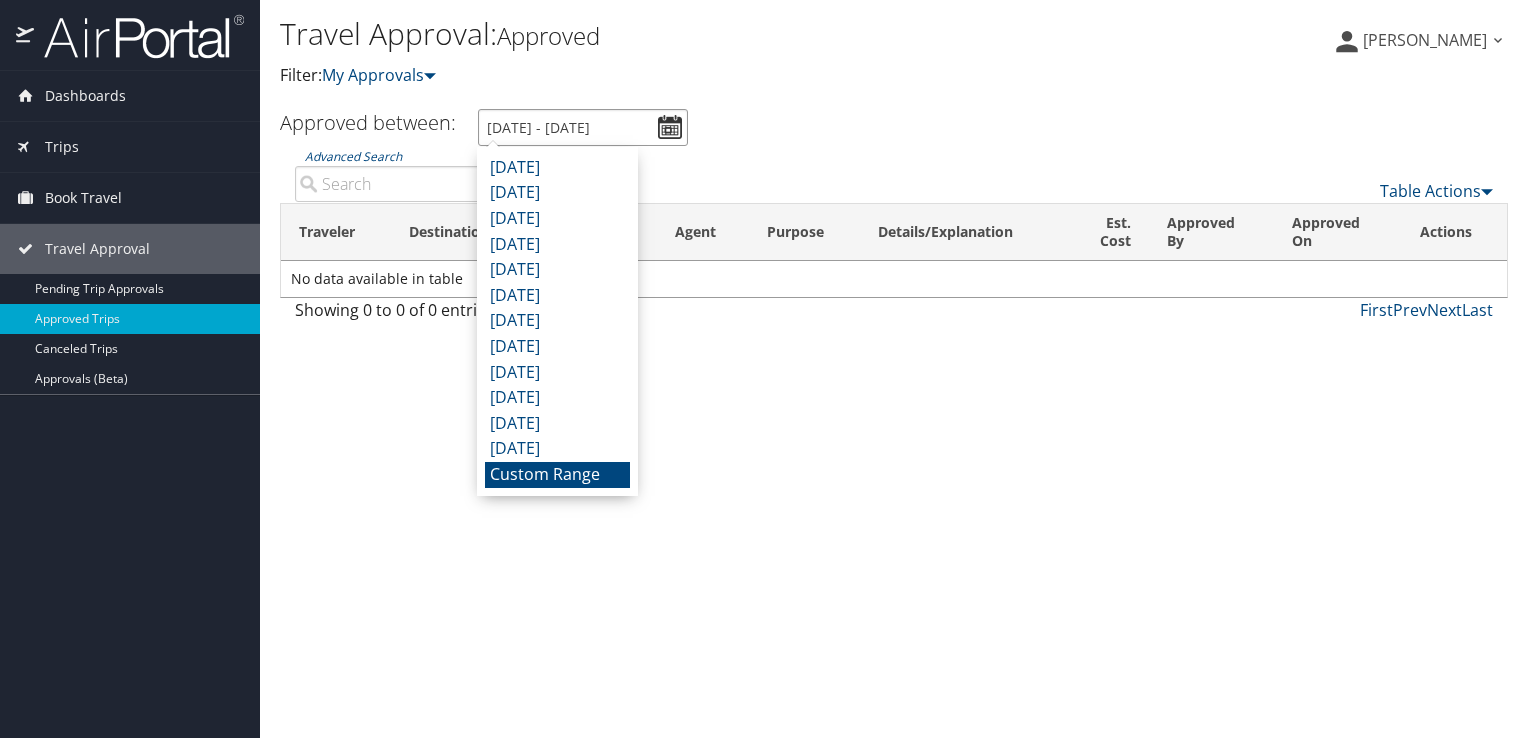 click on "6/1/2025 - 7/1/2025" at bounding box center (583, 127) 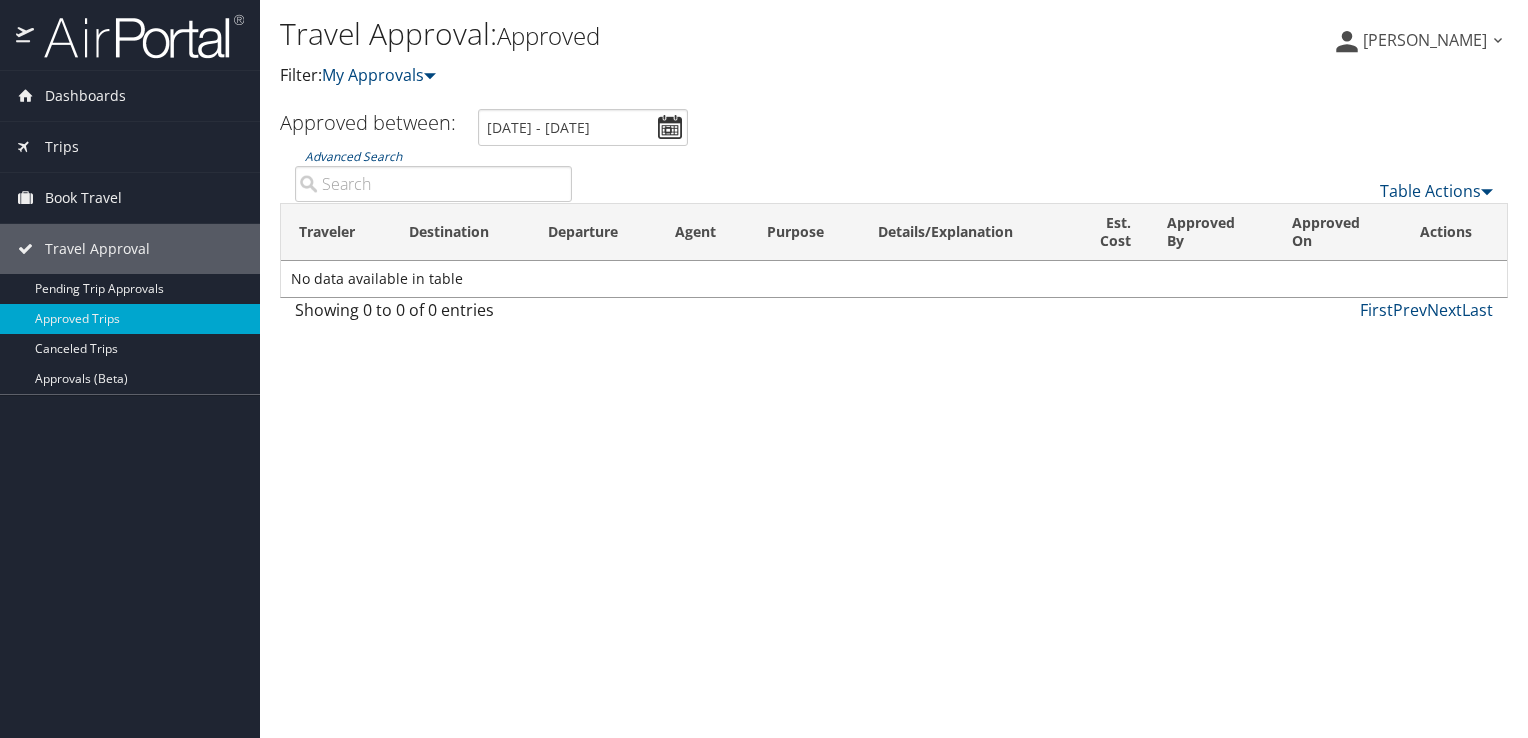 click on "Travel Approval:
Approved
Filter:
My Approvals
Natalie Sanchez
Natalie Sanchez
My Settings
Travel Agency Contacts Sign Out" at bounding box center (894, 369) 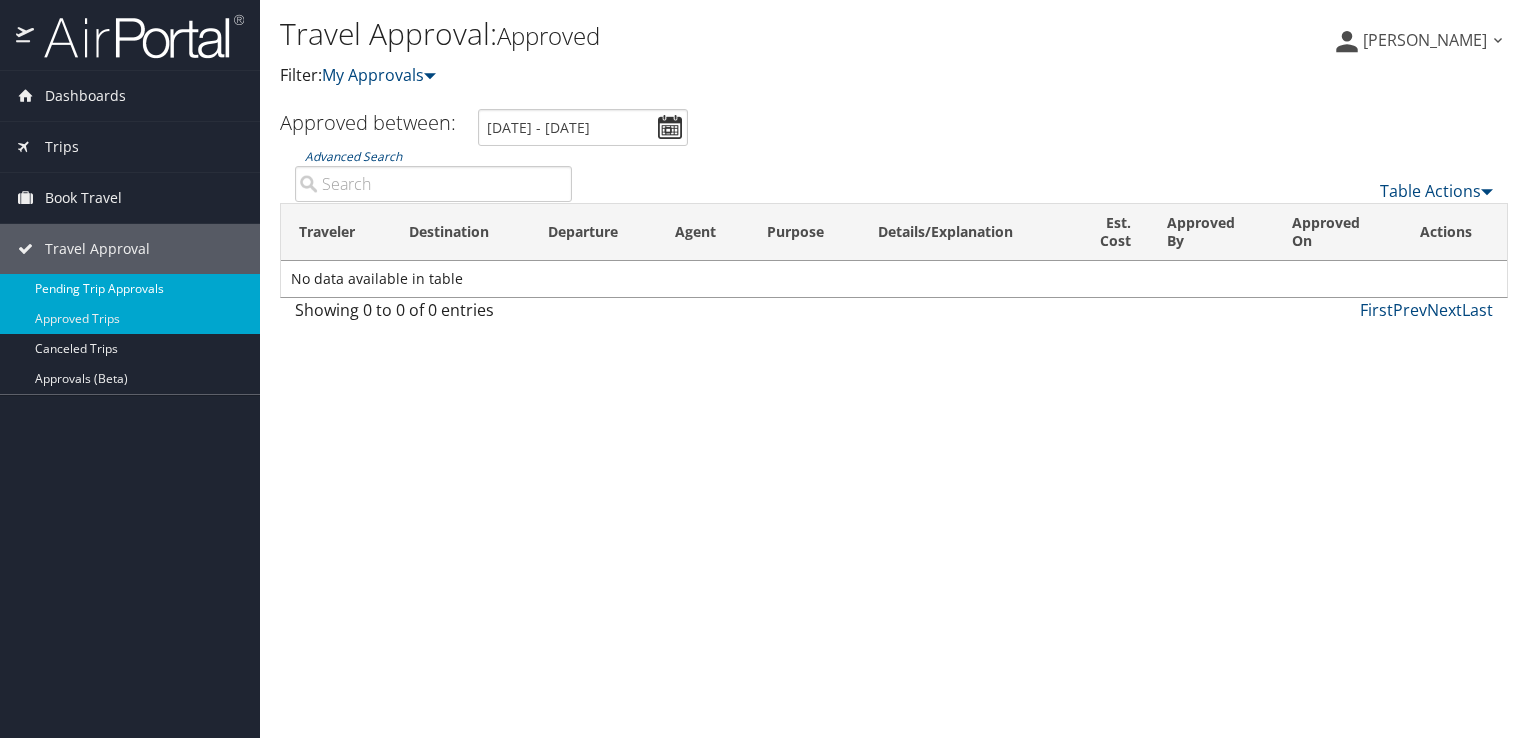click on "Pending Trip Approvals" at bounding box center (130, 289) 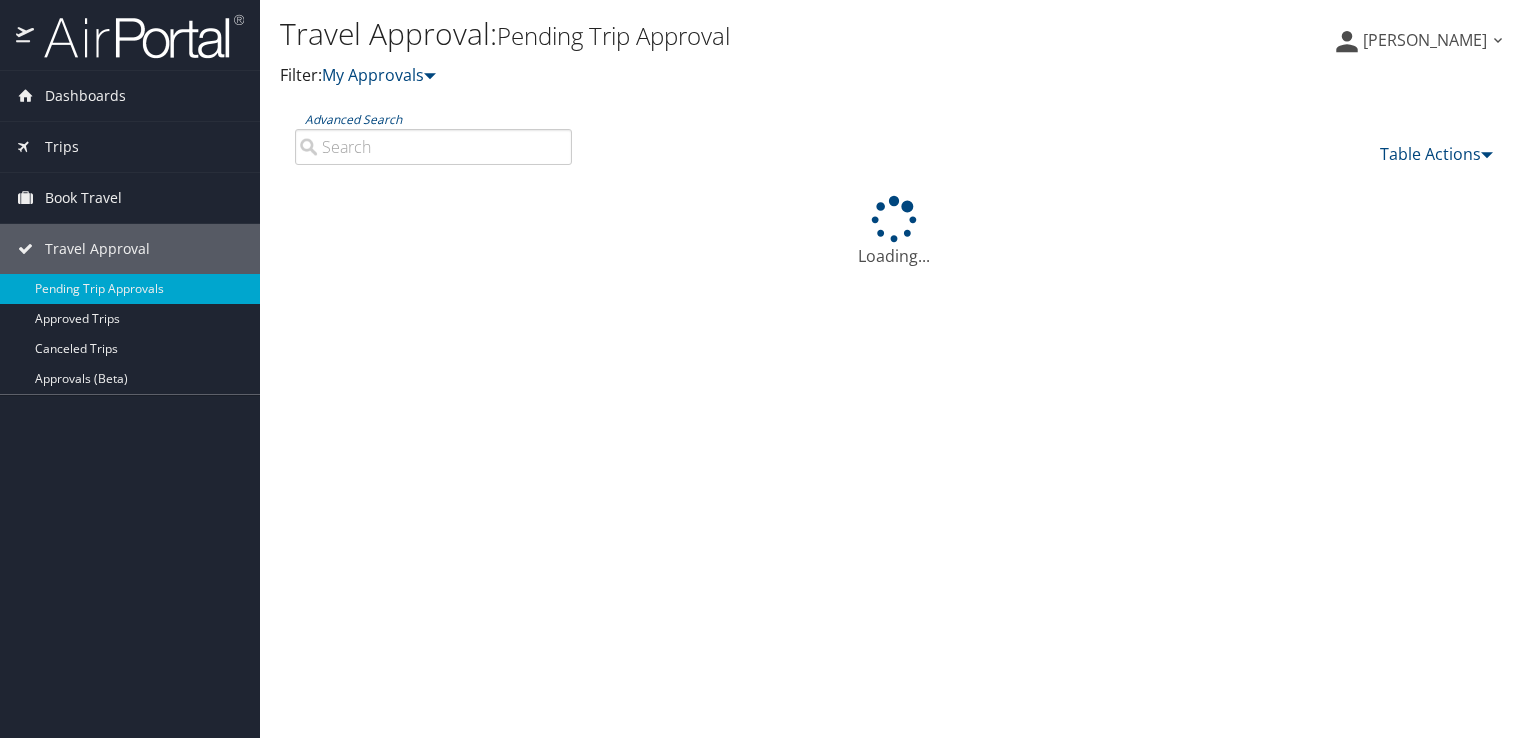 scroll, scrollTop: 0, scrollLeft: 0, axis: both 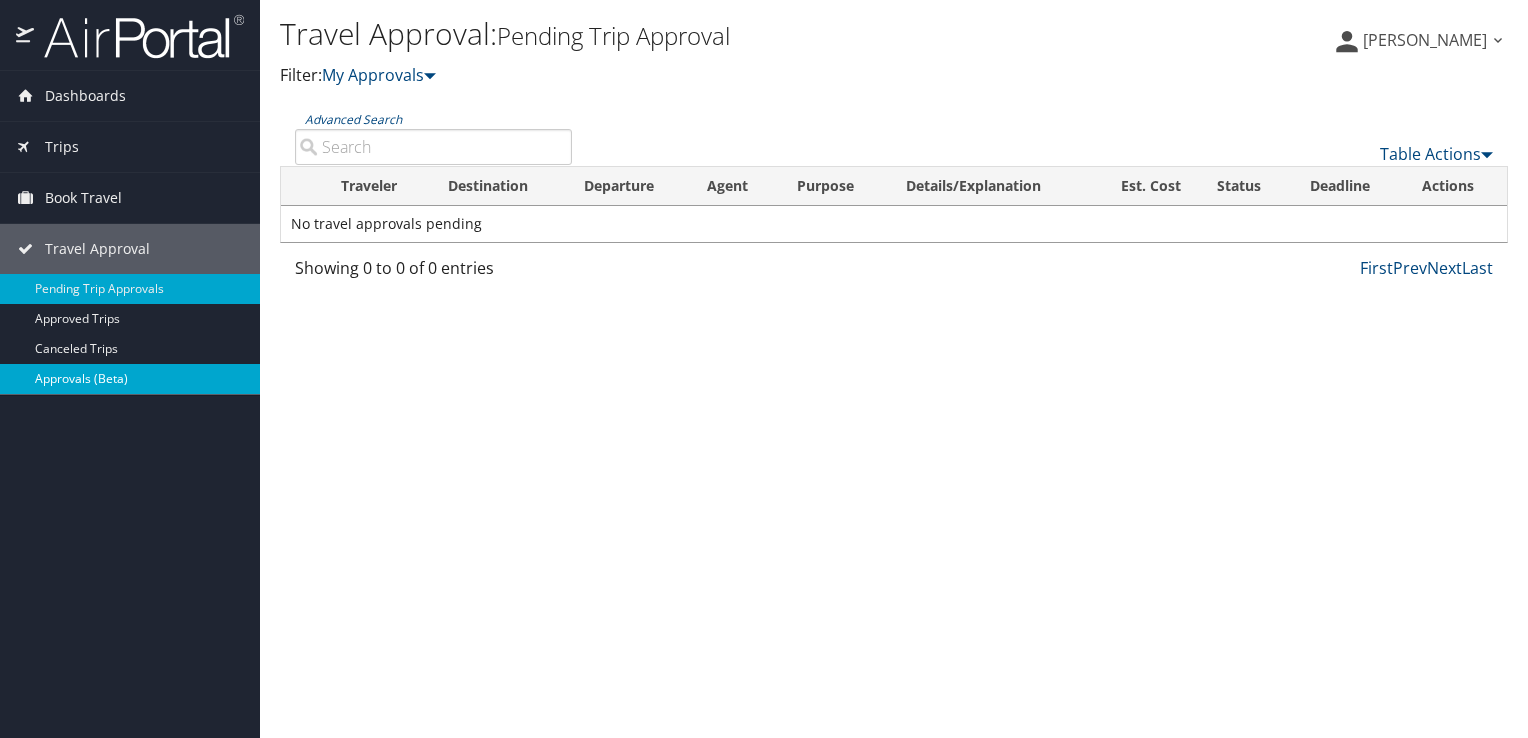 click on "Approvals (Beta)" at bounding box center [130, 379] 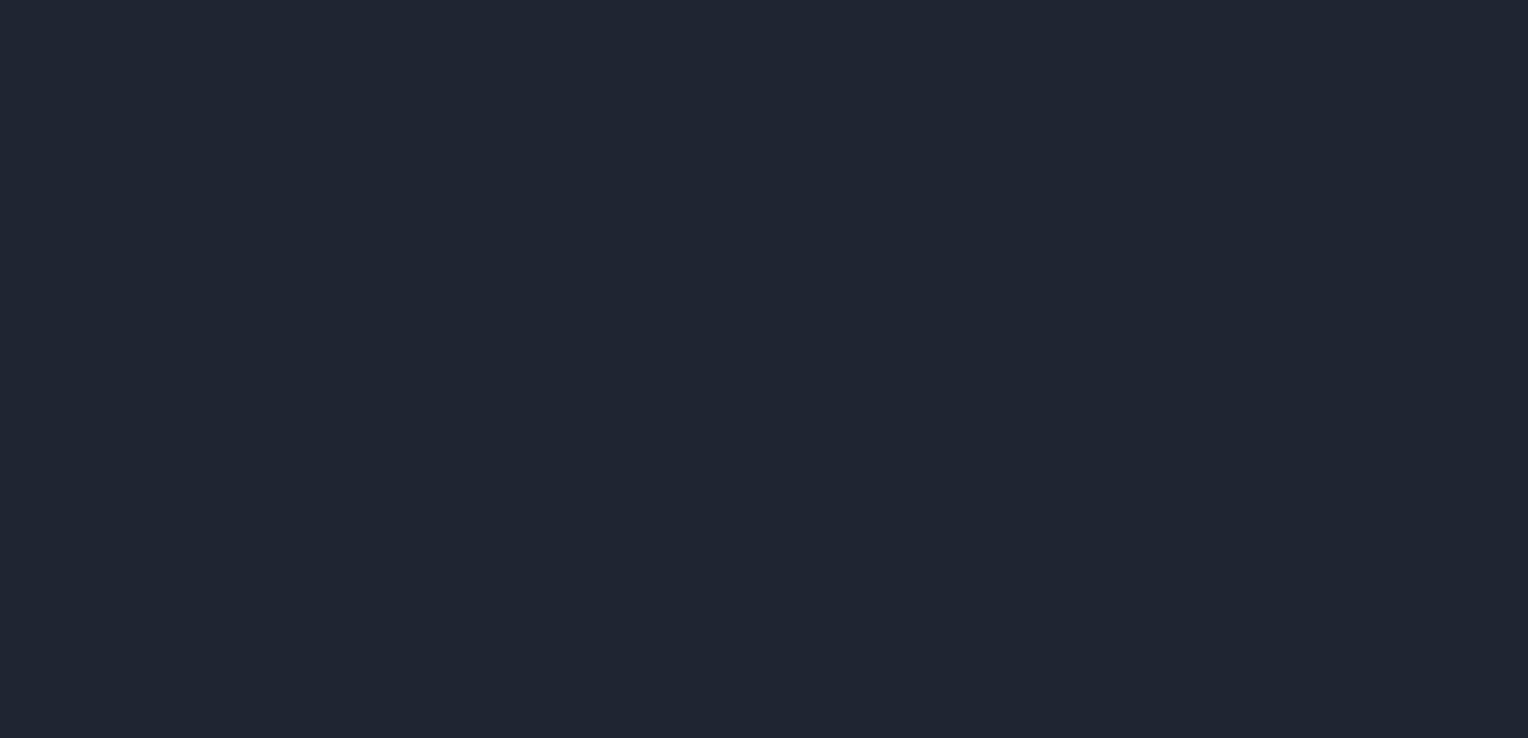 scroll, scrollTop: 0, scrollLeft: 0, axis: both 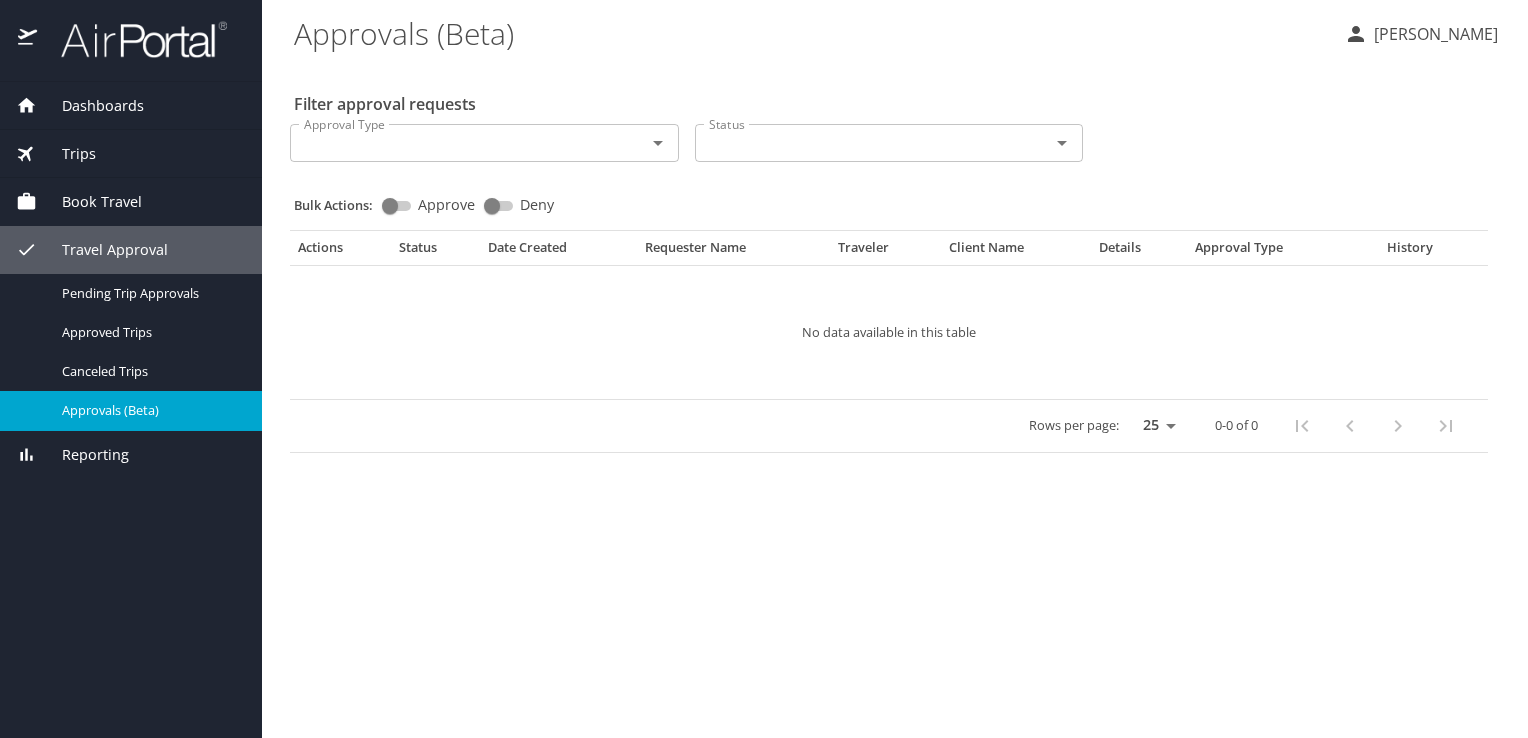 click on "Trips" at bounding box center [66, 154] 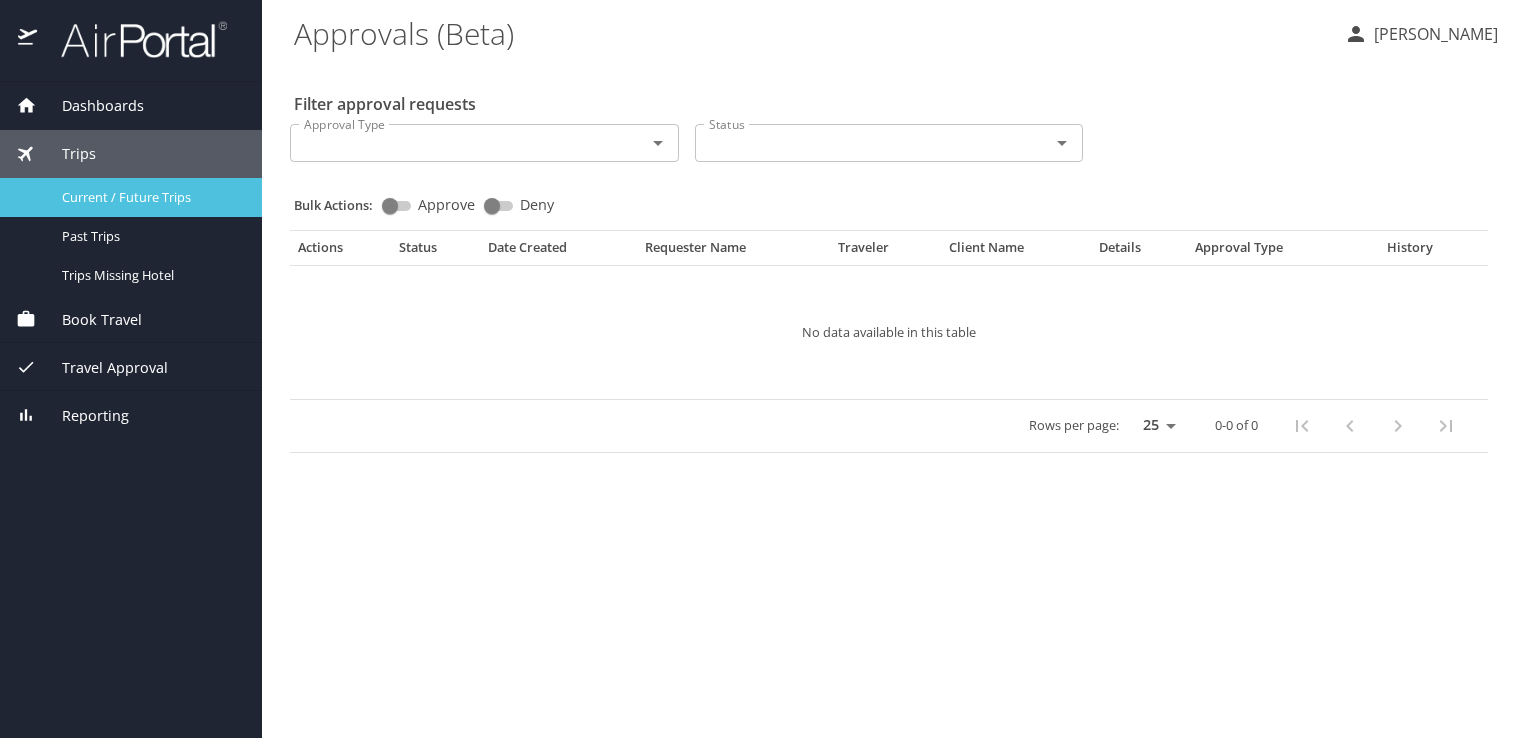 click on "Current / Future Trips" at bounding box center (150, 197) 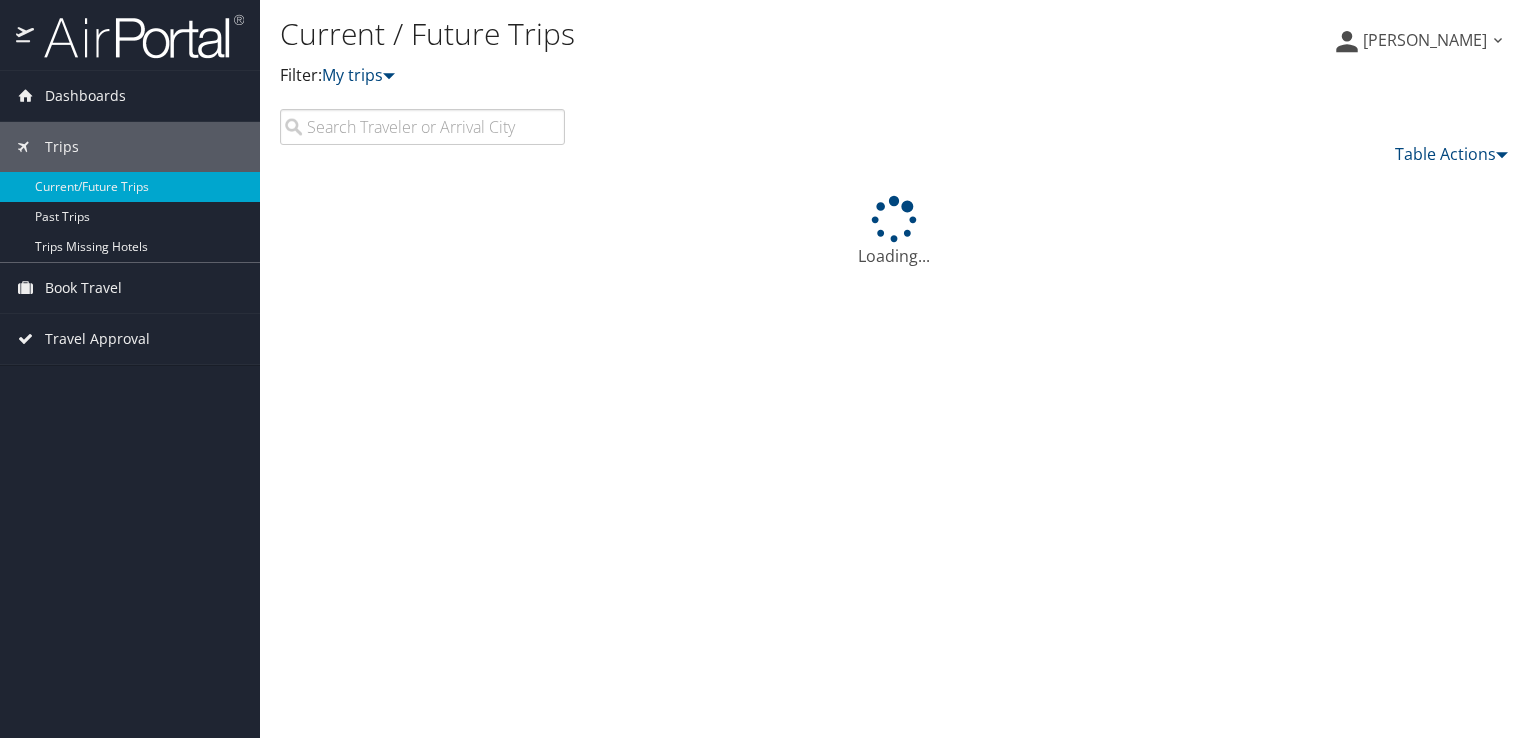 scroll, scrollTop: 0, scrollLeft: 0, axis: both 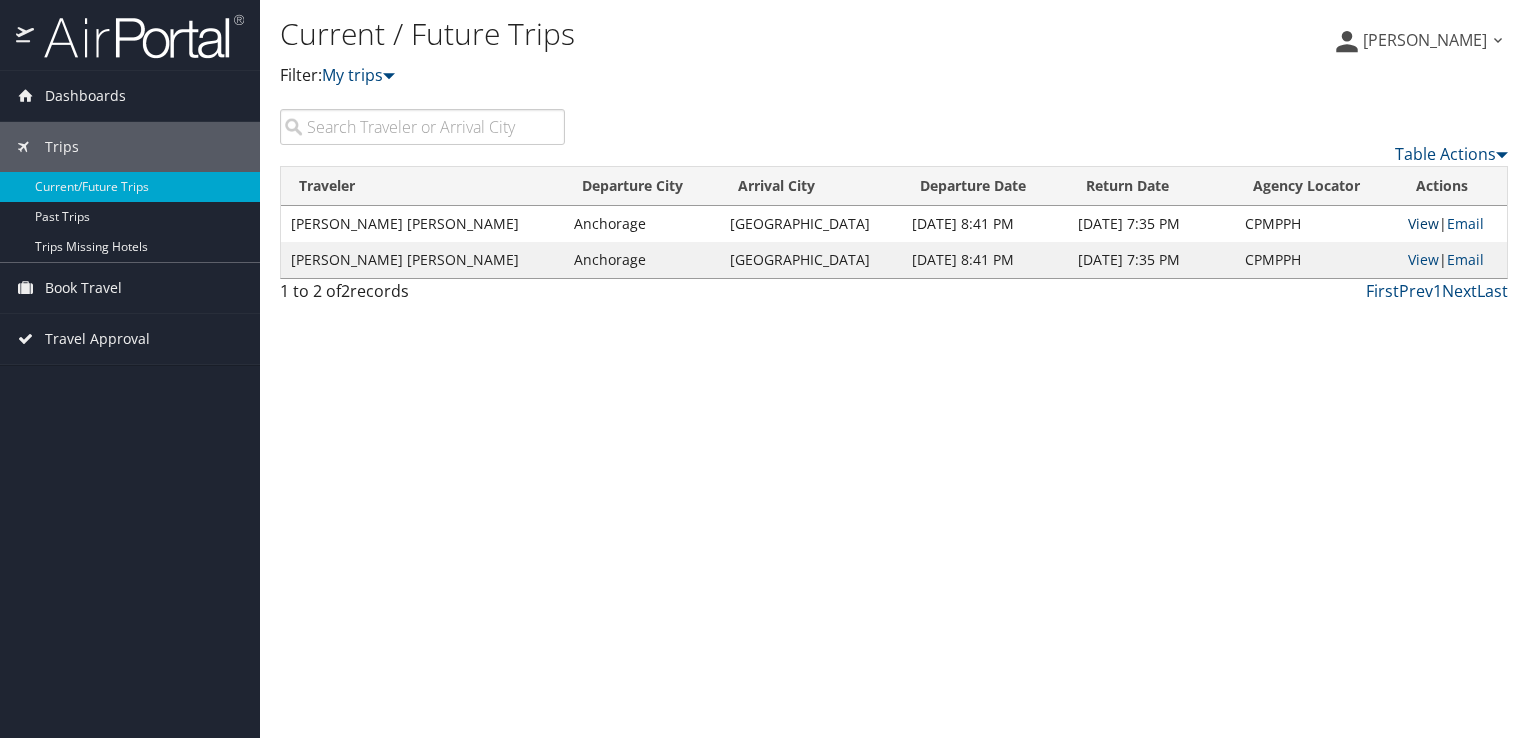 click on "View" at bounding box center (1423, 223) 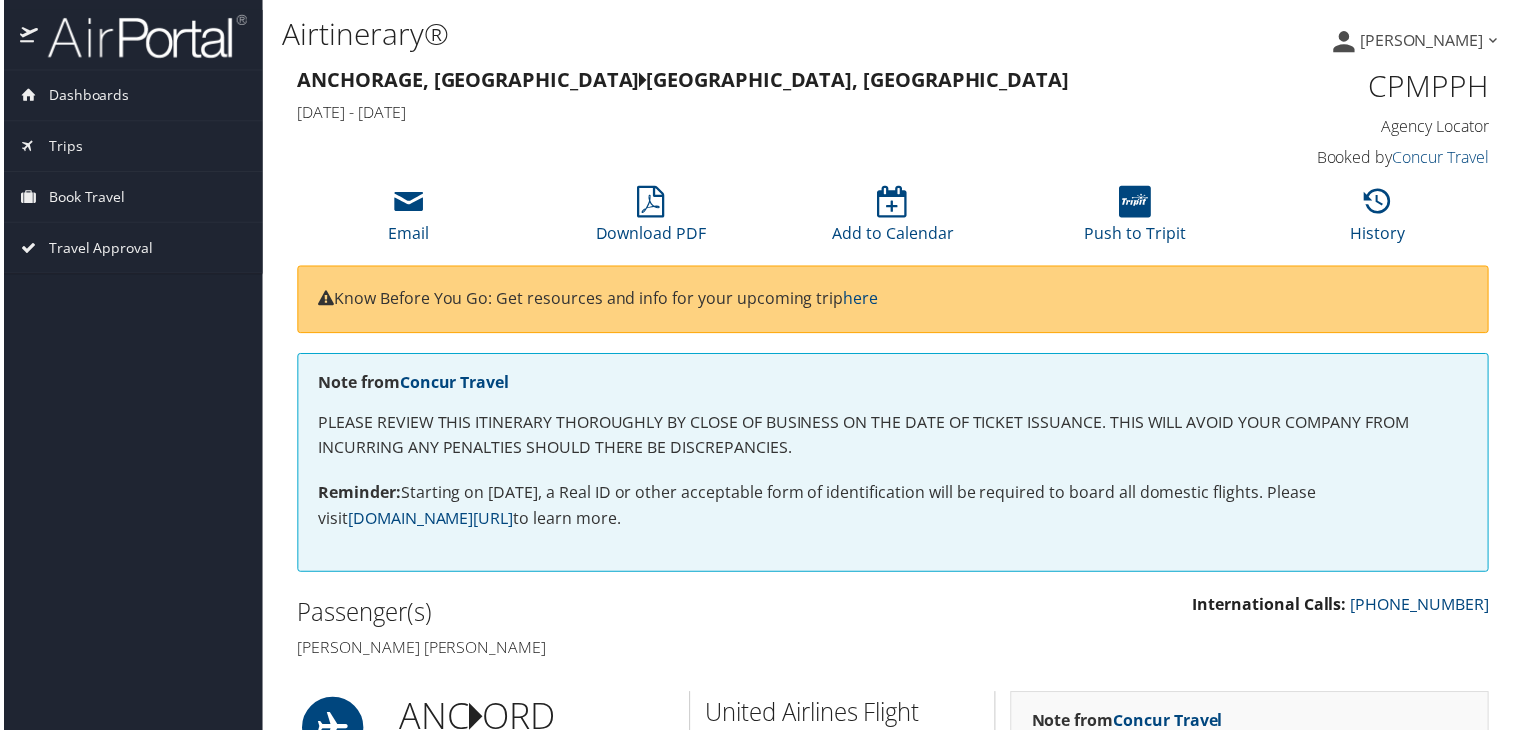 scroll, scrollTop: 6, scrollLeft: 2, axis: both 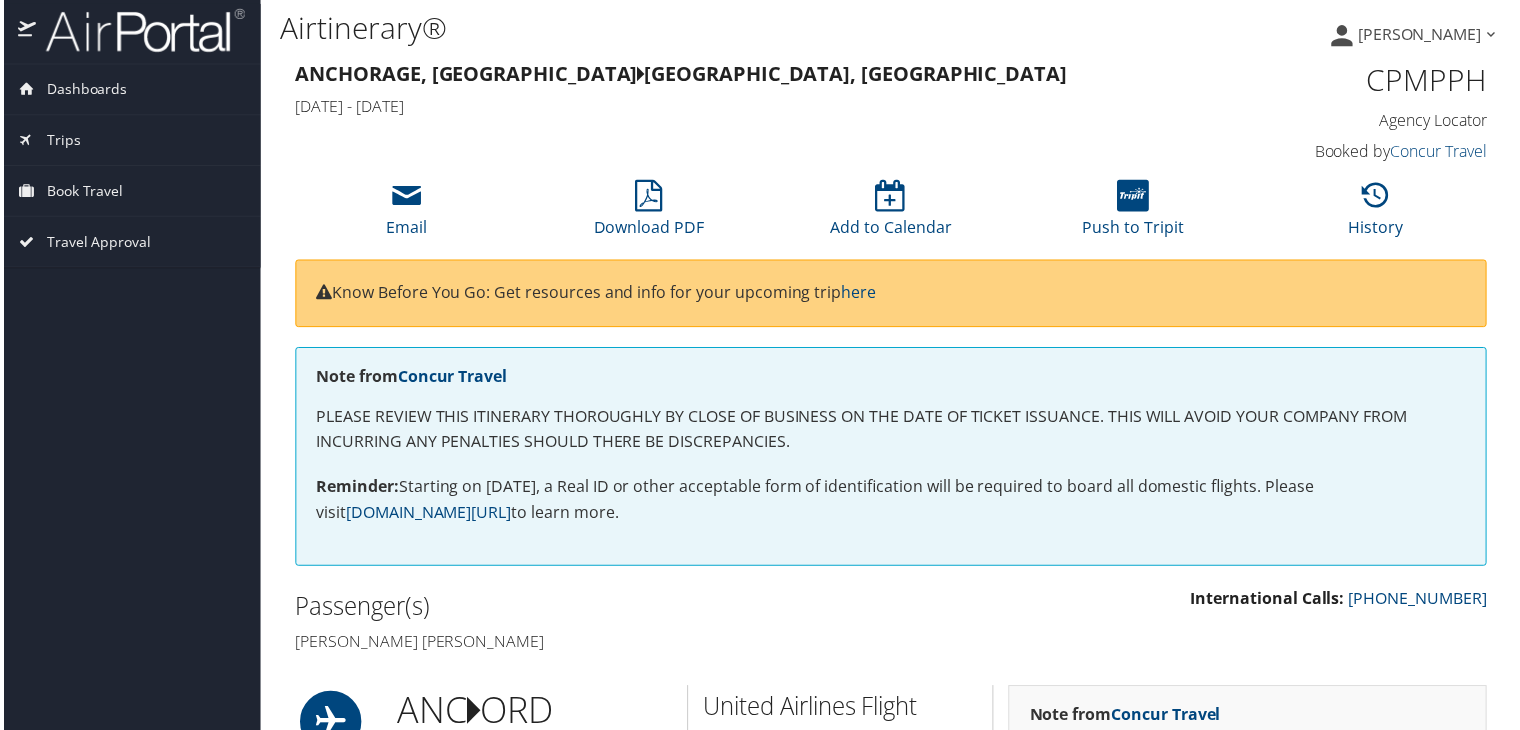 drag, startPoint x: 848, startPoint y: 582, endPoint x: 665, endPoint y: 667, distance: 201.7771 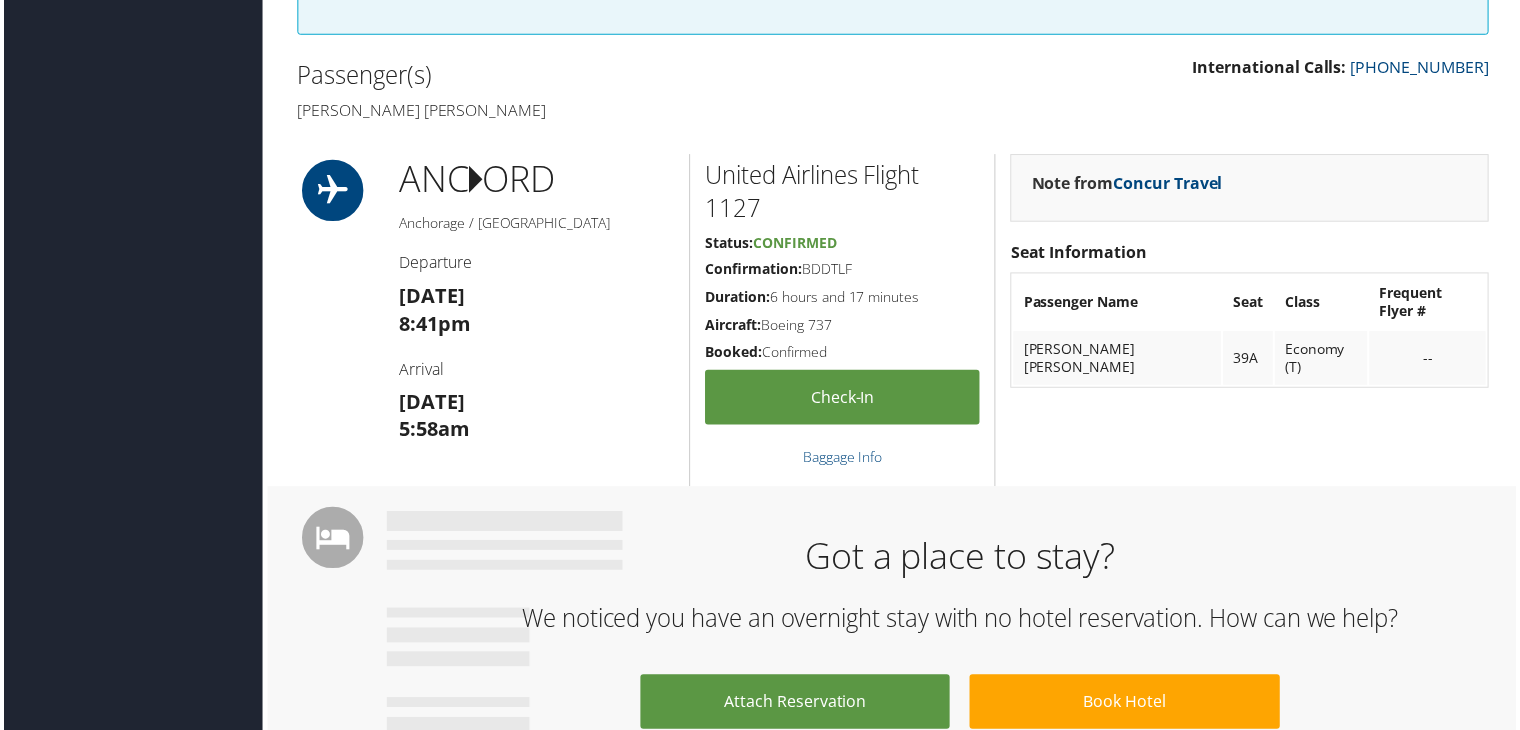 scroll, scrollTop: 540, scrollLeft: 0, axis: vertical 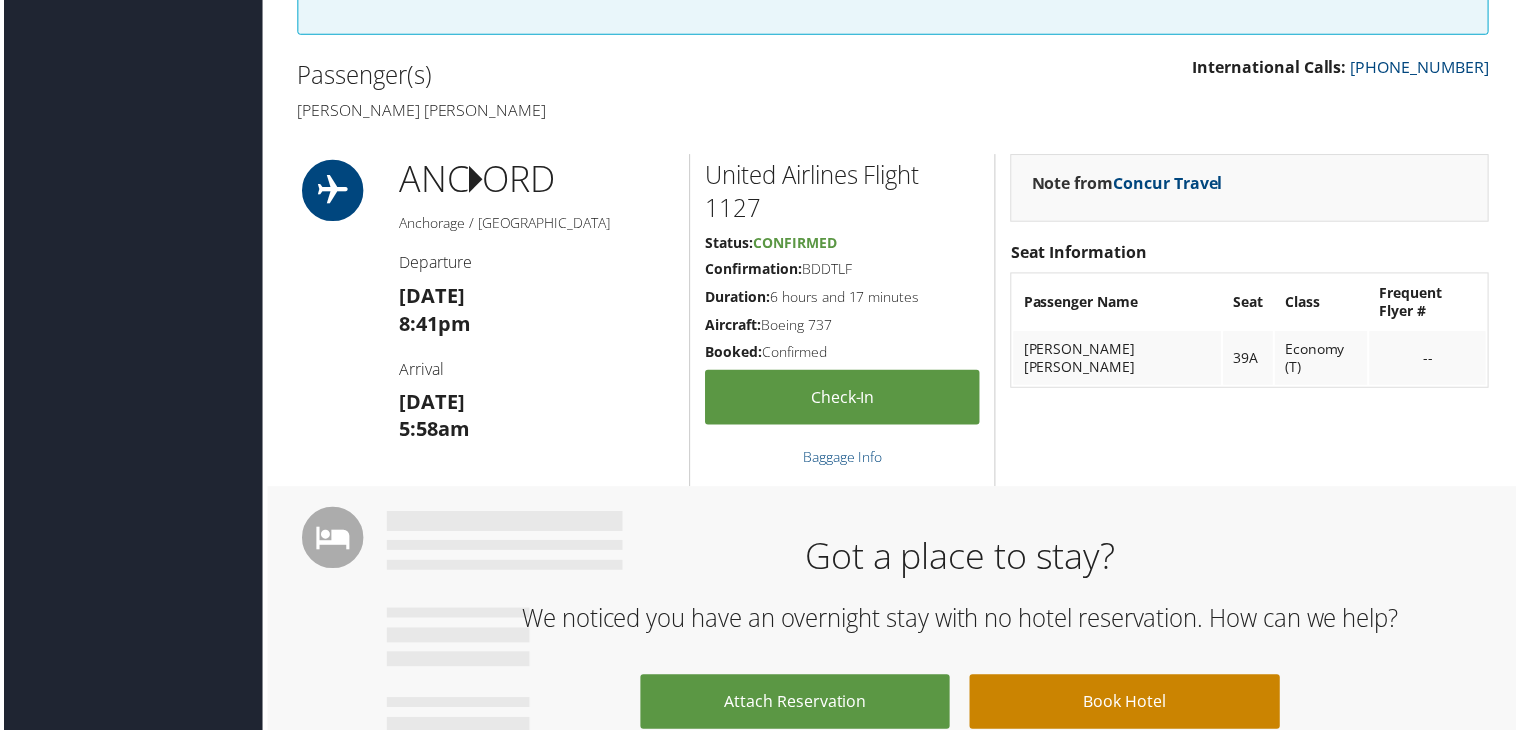 click on "Book Hotel" at bounding box center (1126, 705) 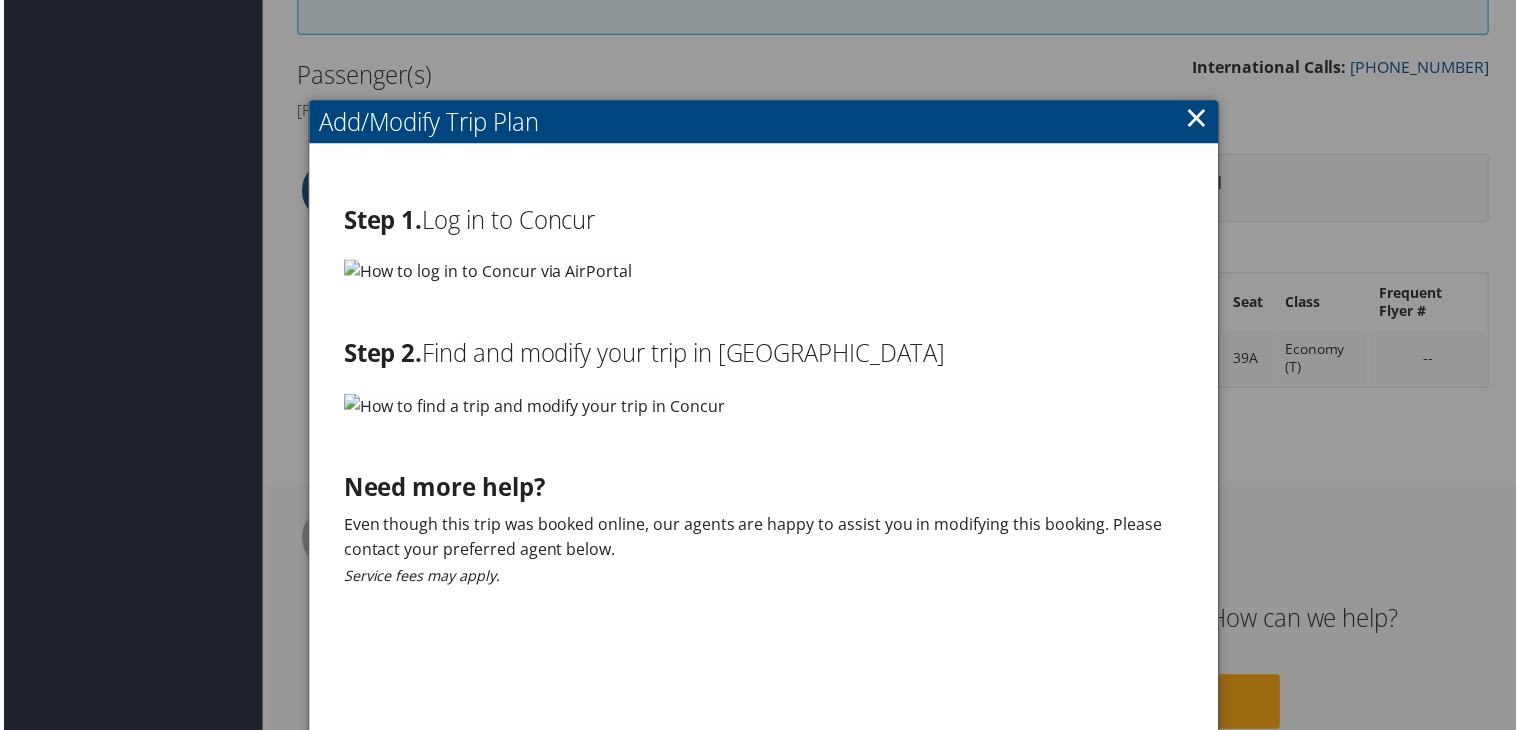 click on "×" at bounding box center (1198, 118) 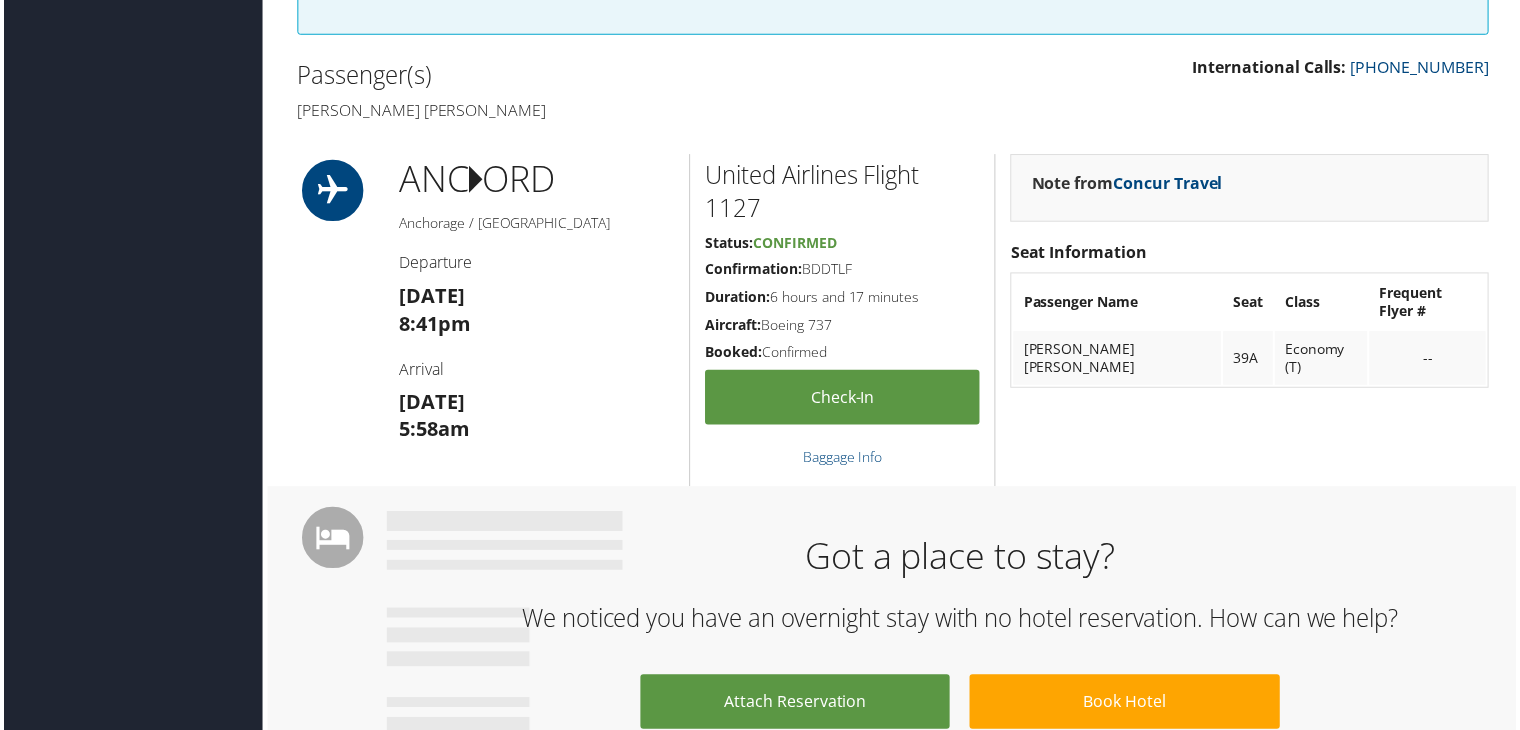 scroll, scrollTop: 541, scrollLeft: 0, axis: vertical 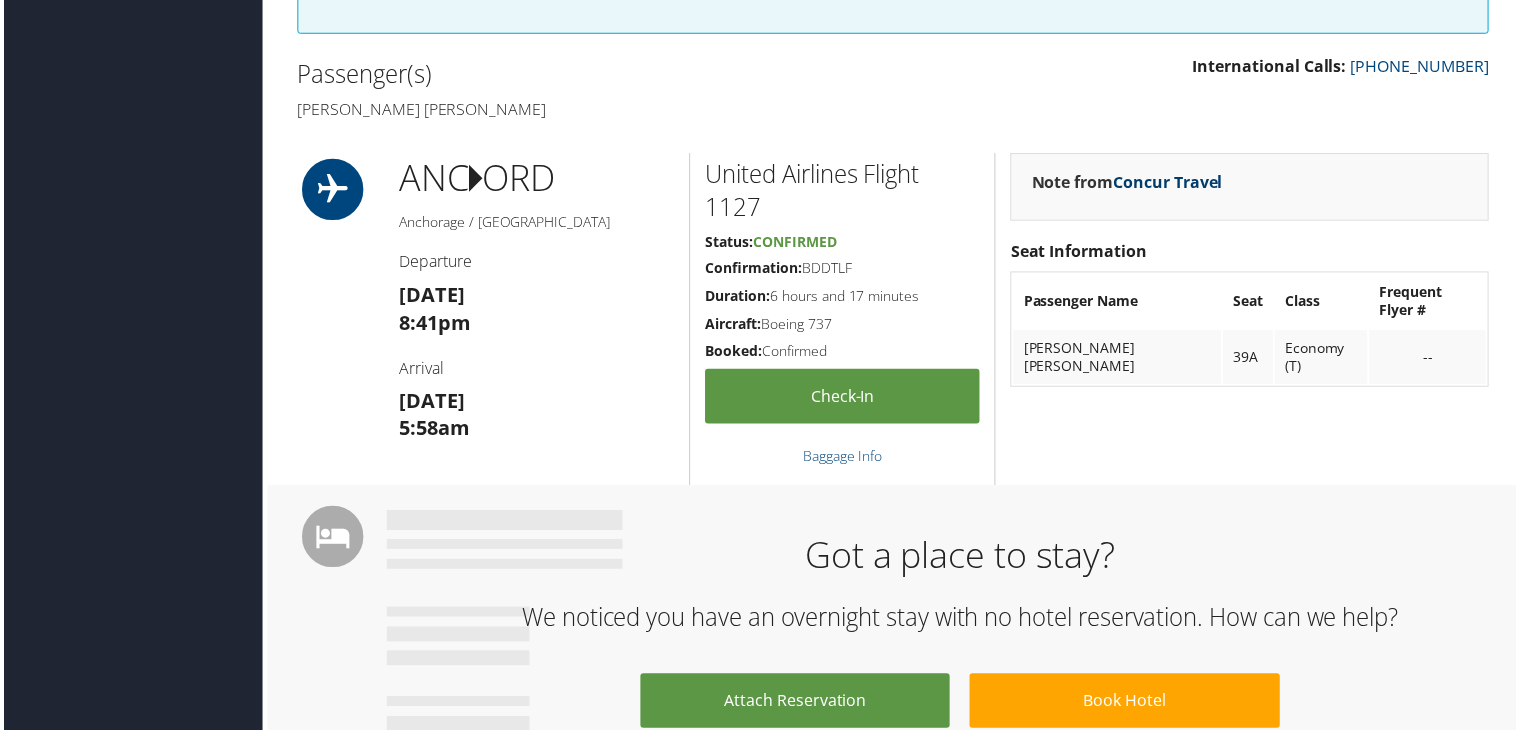 click on "Concur Travel" at bounding box center [1170, 183] 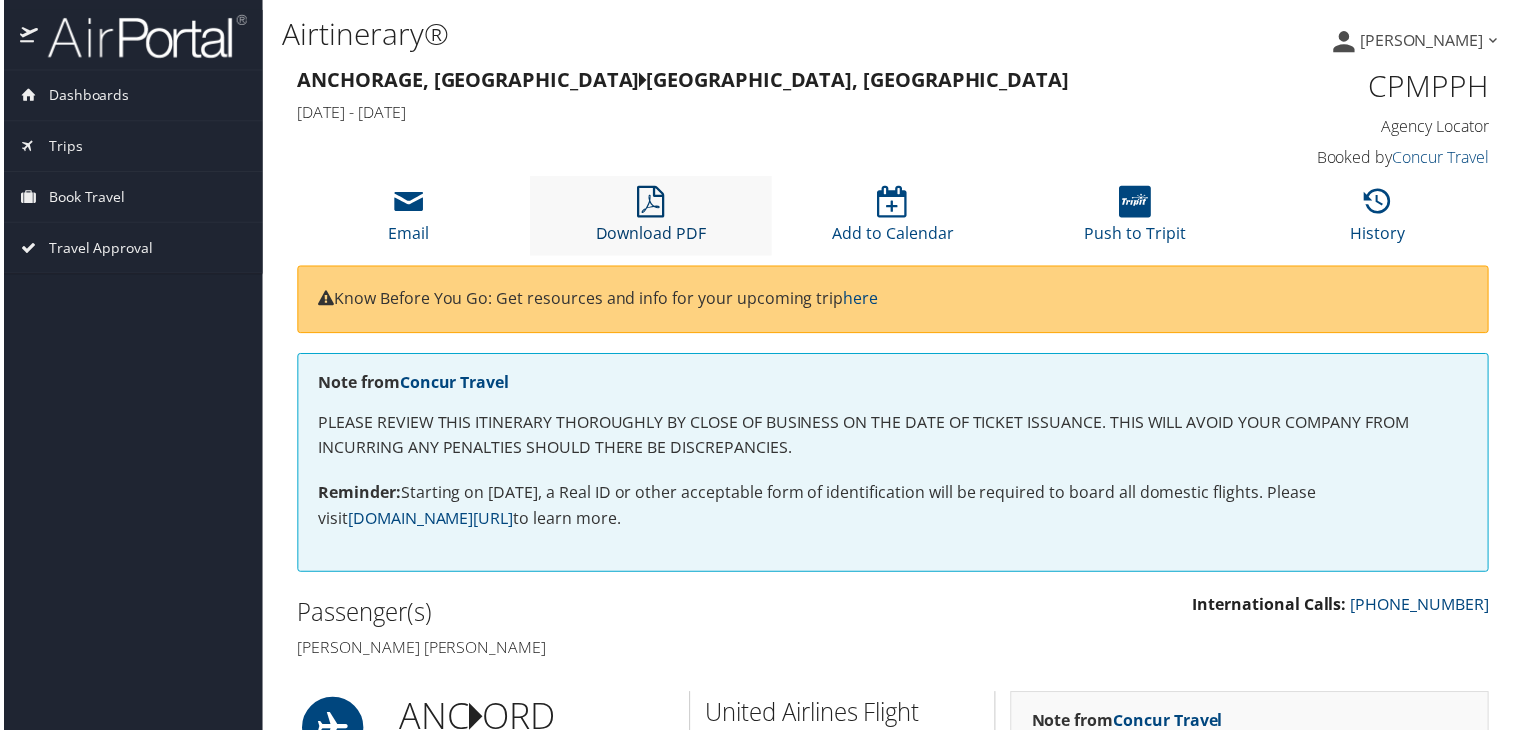 scroll, scrollTop: 0, scrollLeft: 10, axis: horizontal 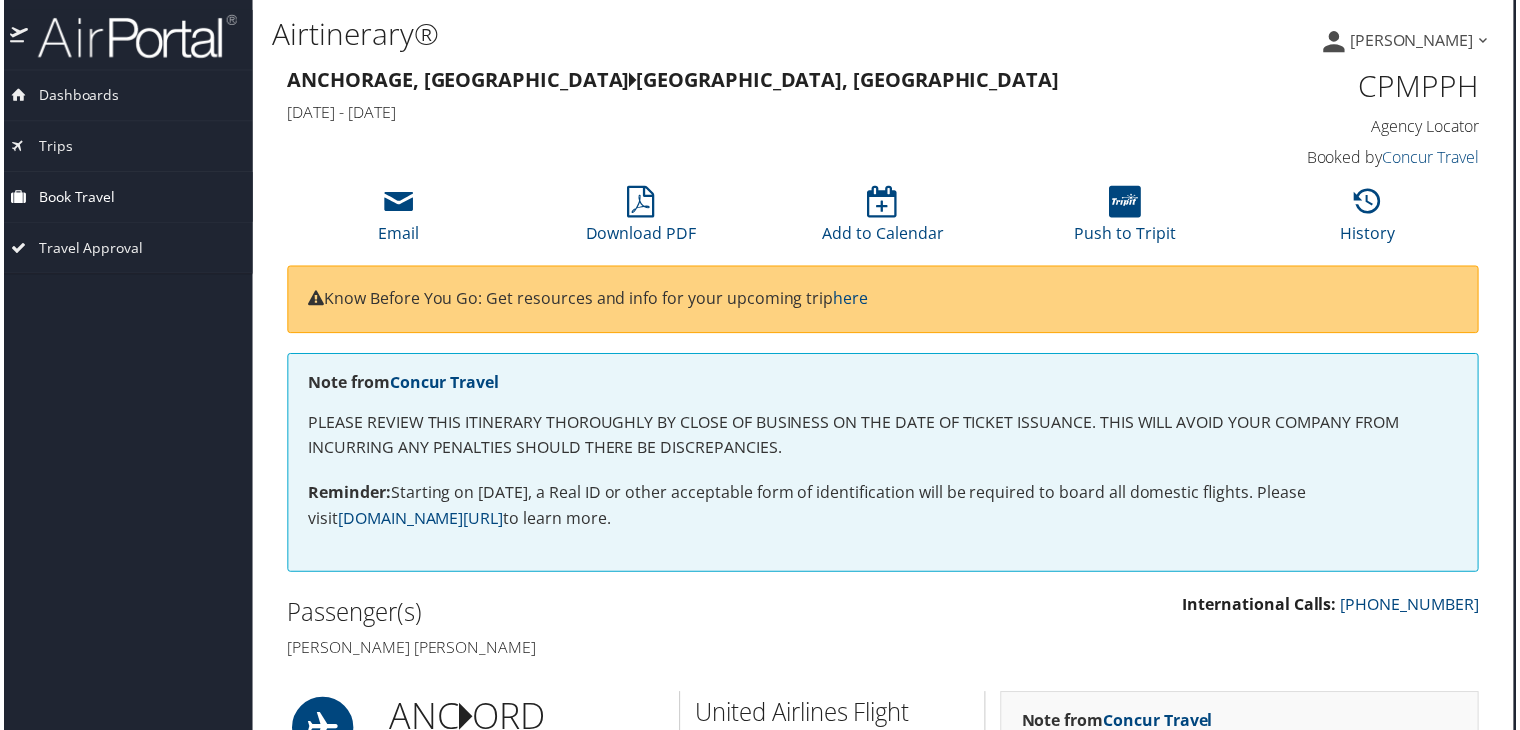 click on "Book Travel" at bounding box center (73, 198) 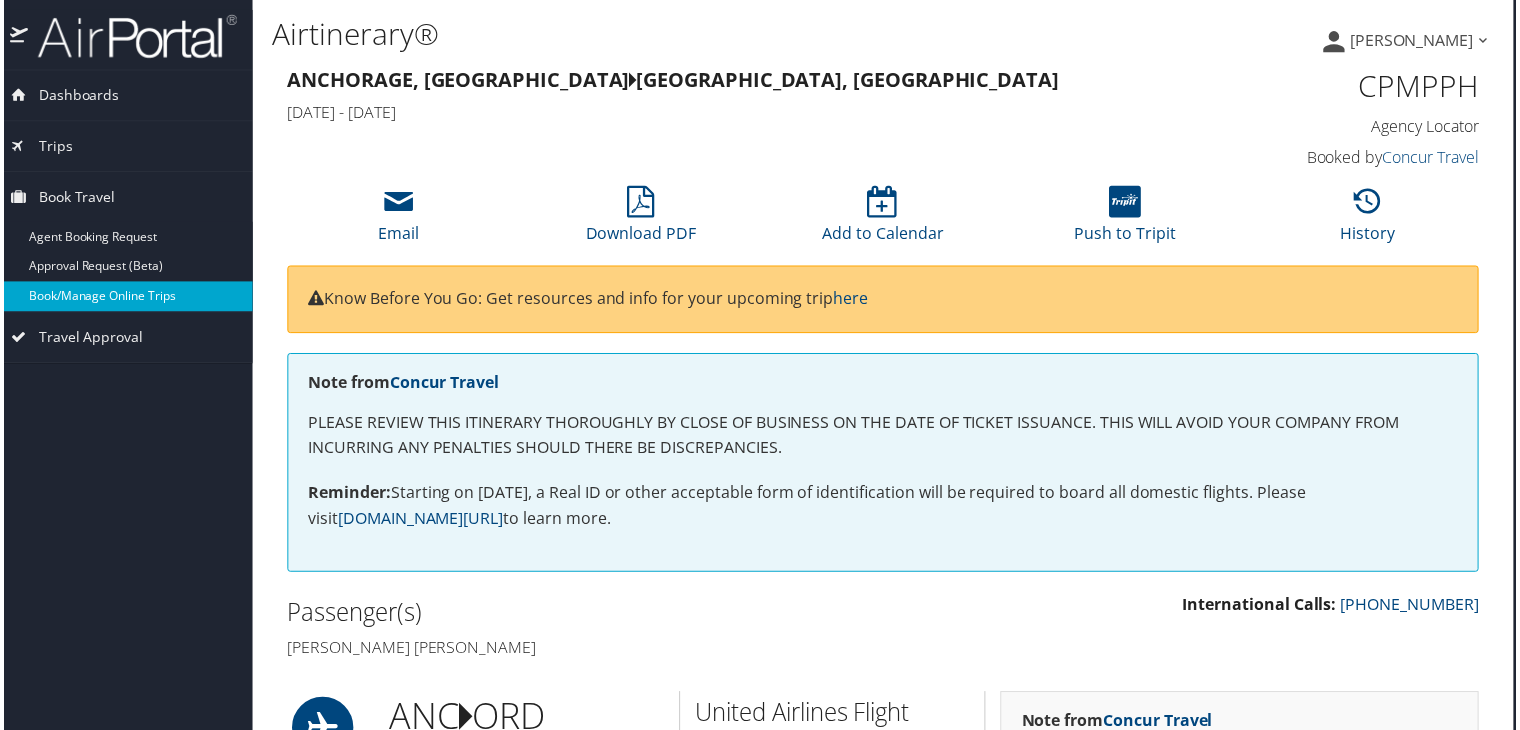 click on "Book/Manage Online Trips" at bounding box center (120, 298) 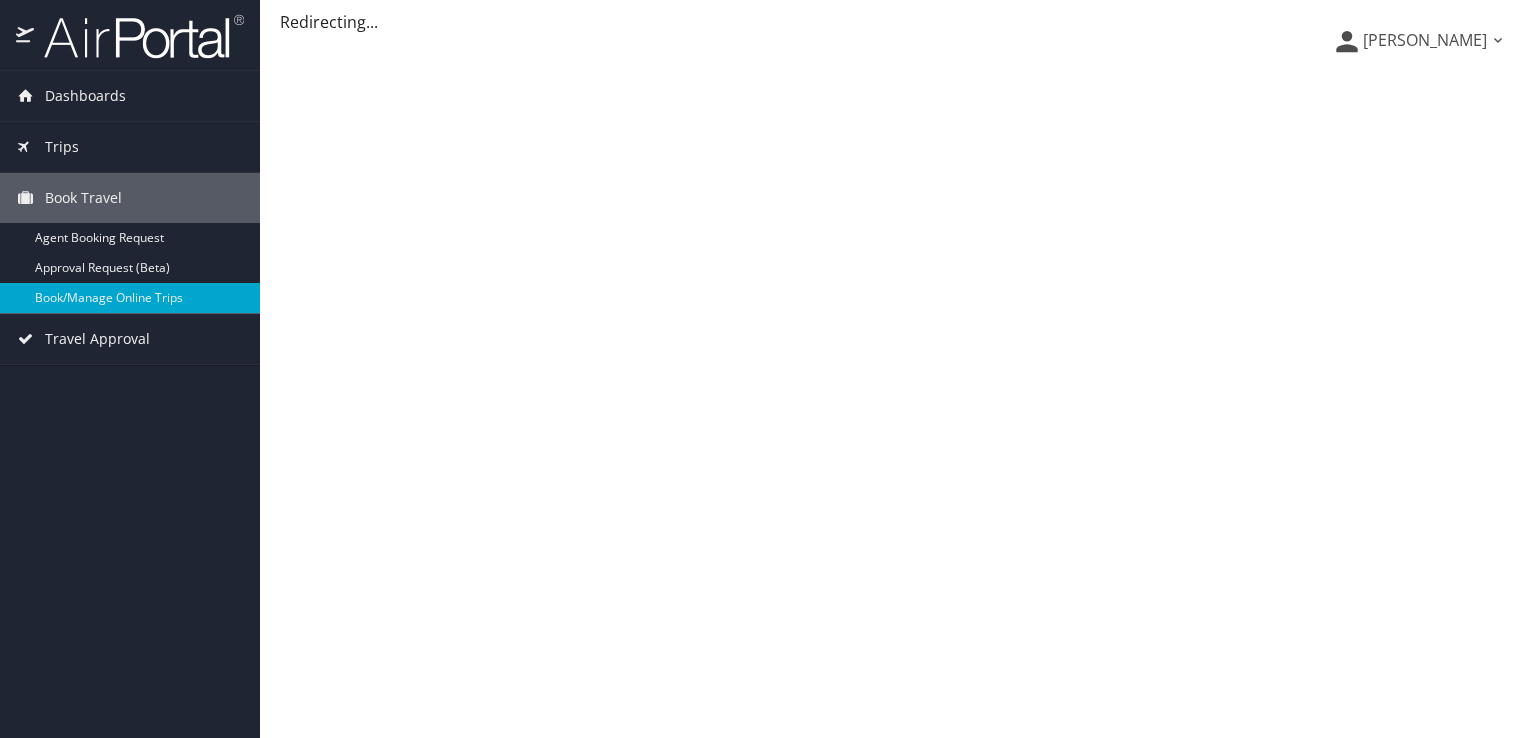 scroll, scrollTop: 0, scrollLeft: 0, axis: both 